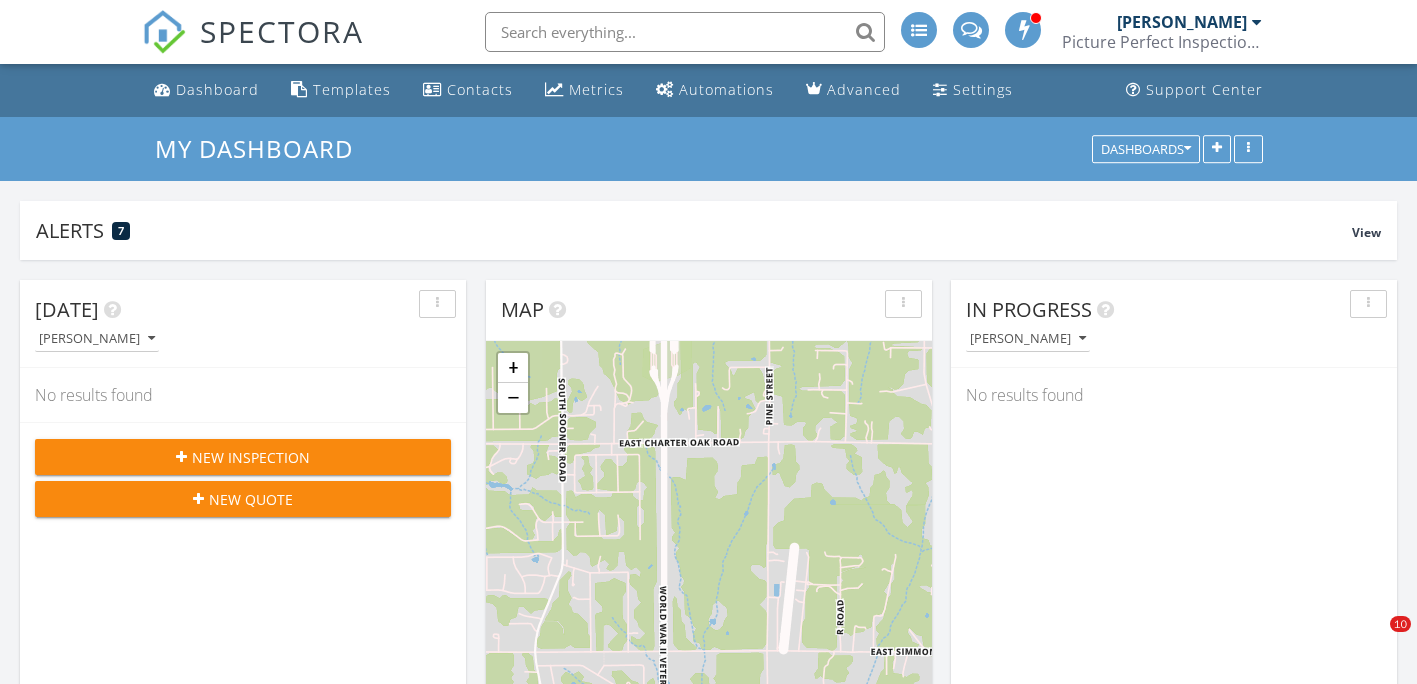 scroll, scrollTop: 800, scrollLeft: 0, axis: vertical 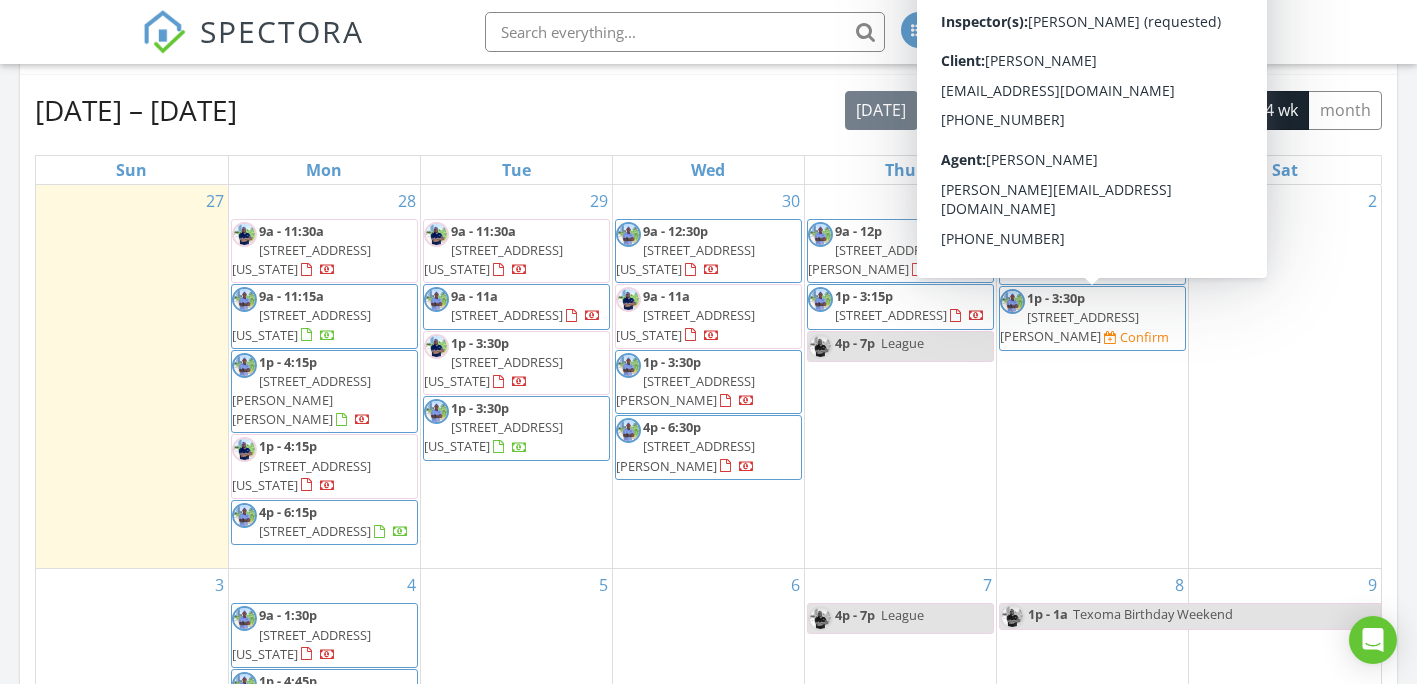 click on "312 N Sam Houston, Mustang 73064" at bounding box center (1069, 326) 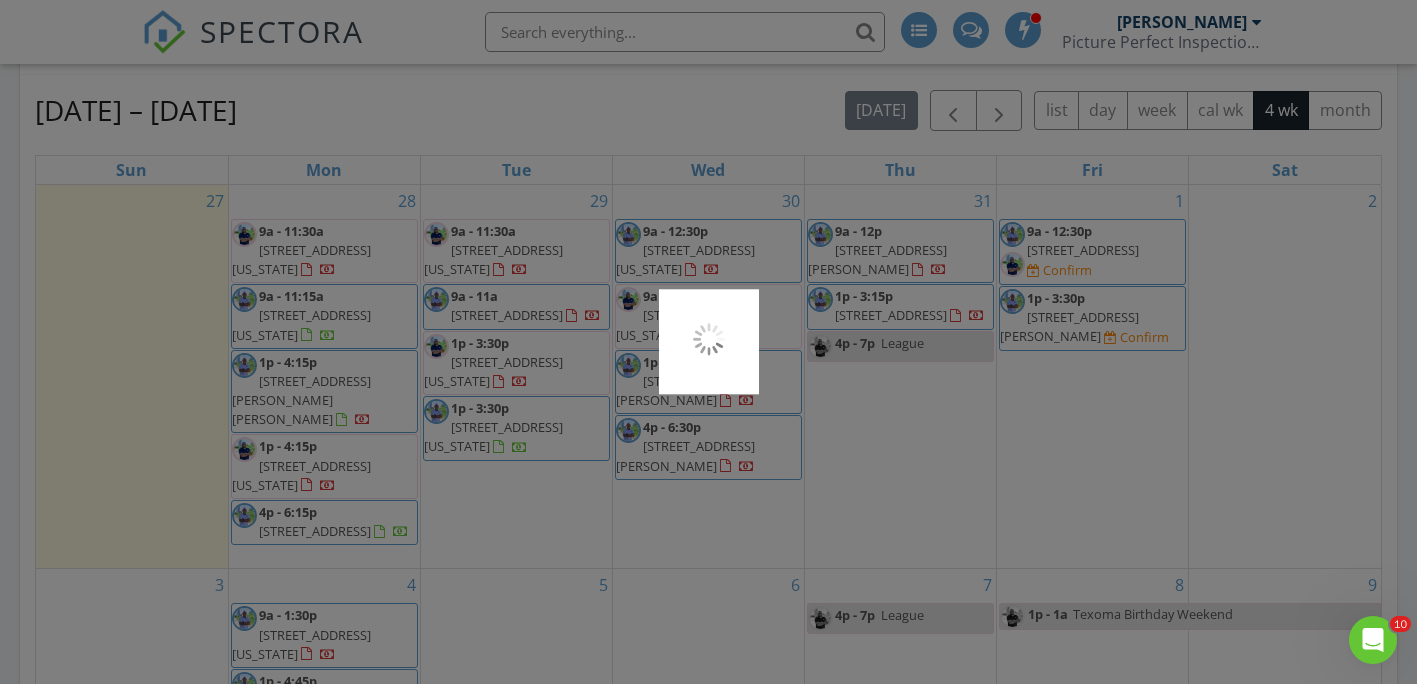 scroll, scrollTop: 0, scrollLeft: 0, axis: both 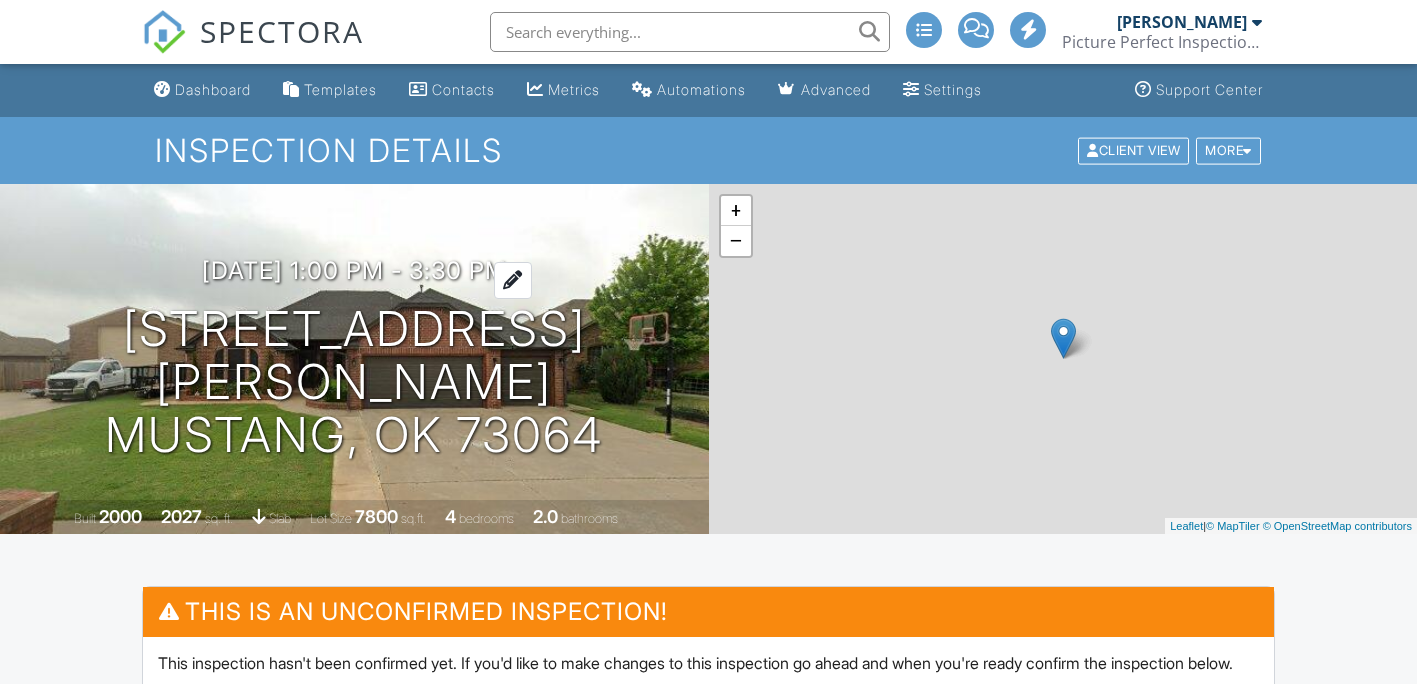 click on "[DATE]  1:00 pm
- 3:30 pm" at bounding box center (354, 270) 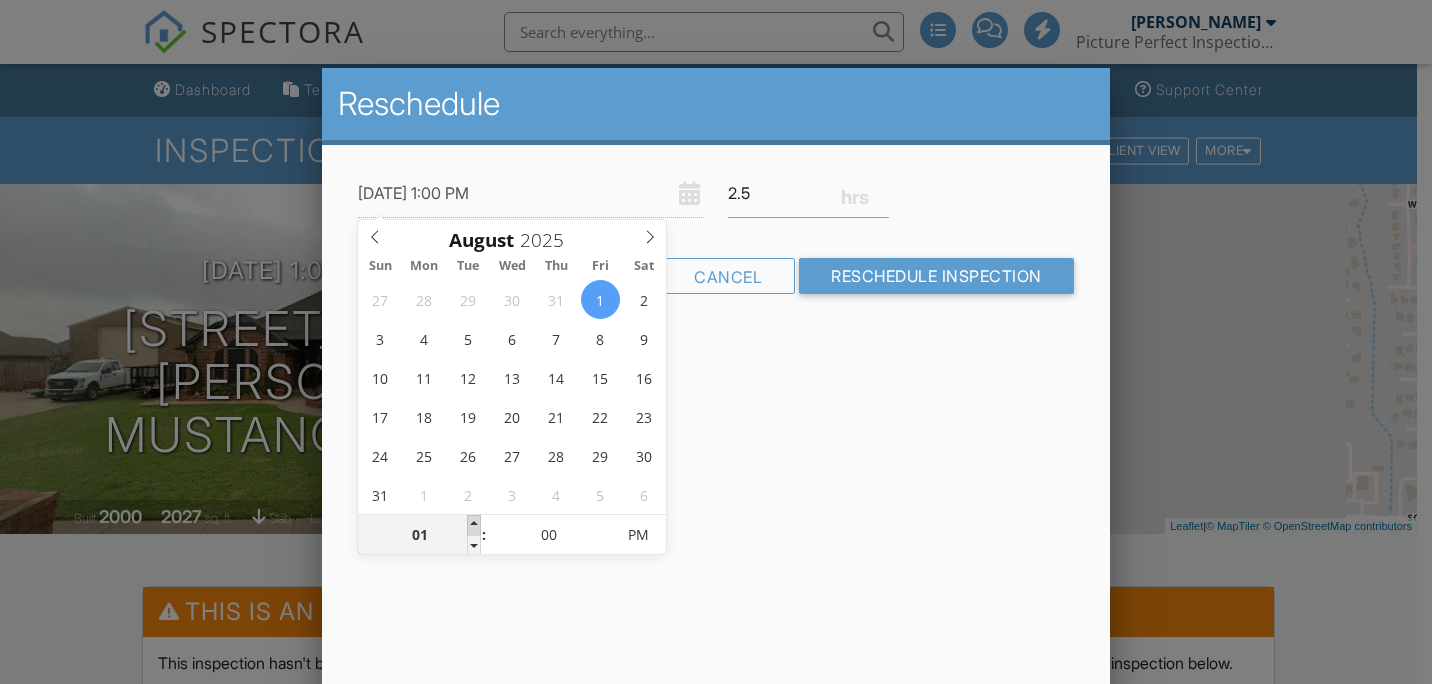 type on "08/01/2025 2:00 PM" 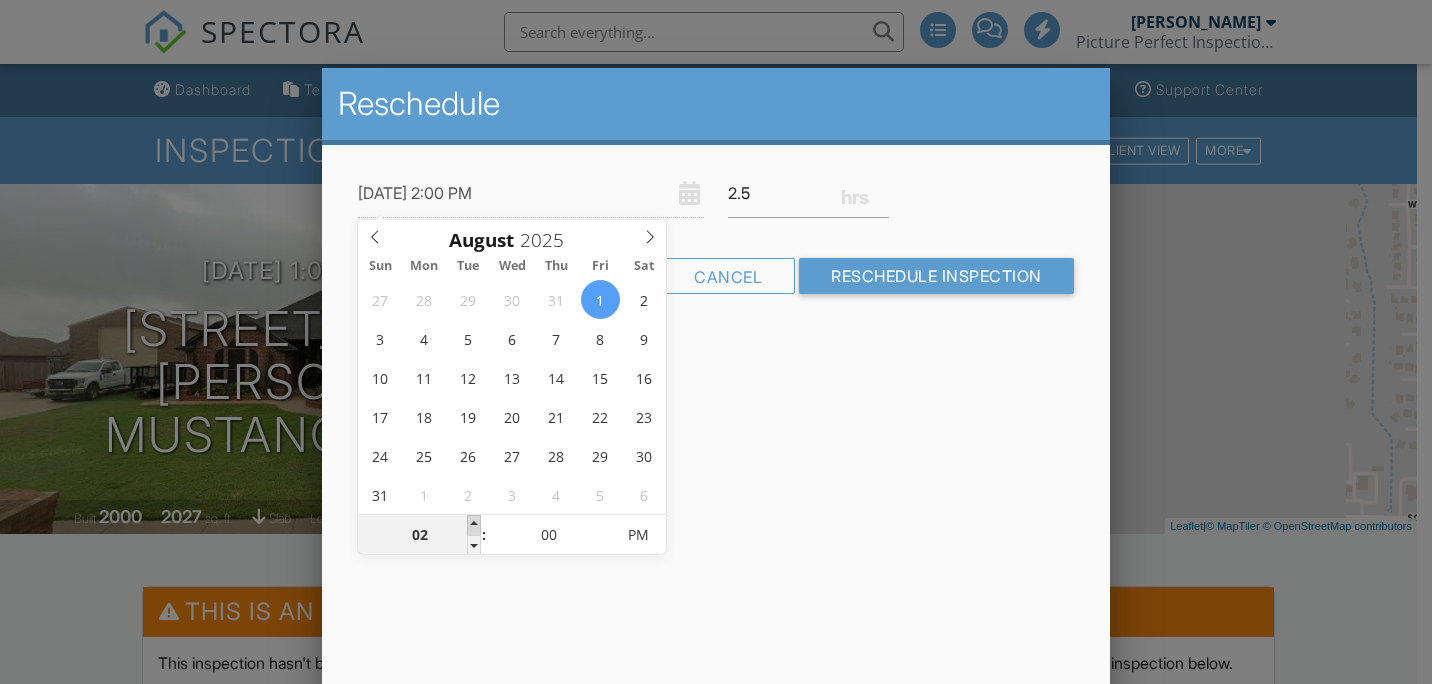 click at bounding box center [474, 525] 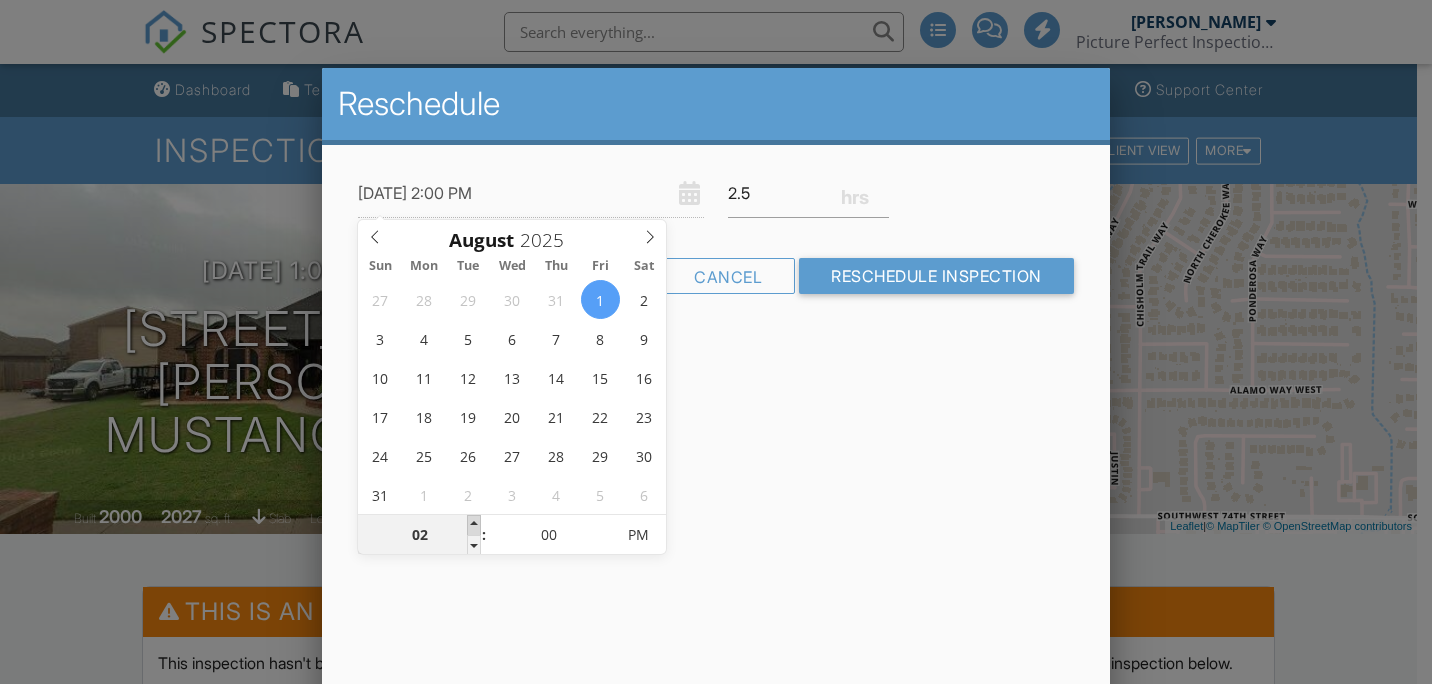 type on "08/01/2025 3:00 PM" 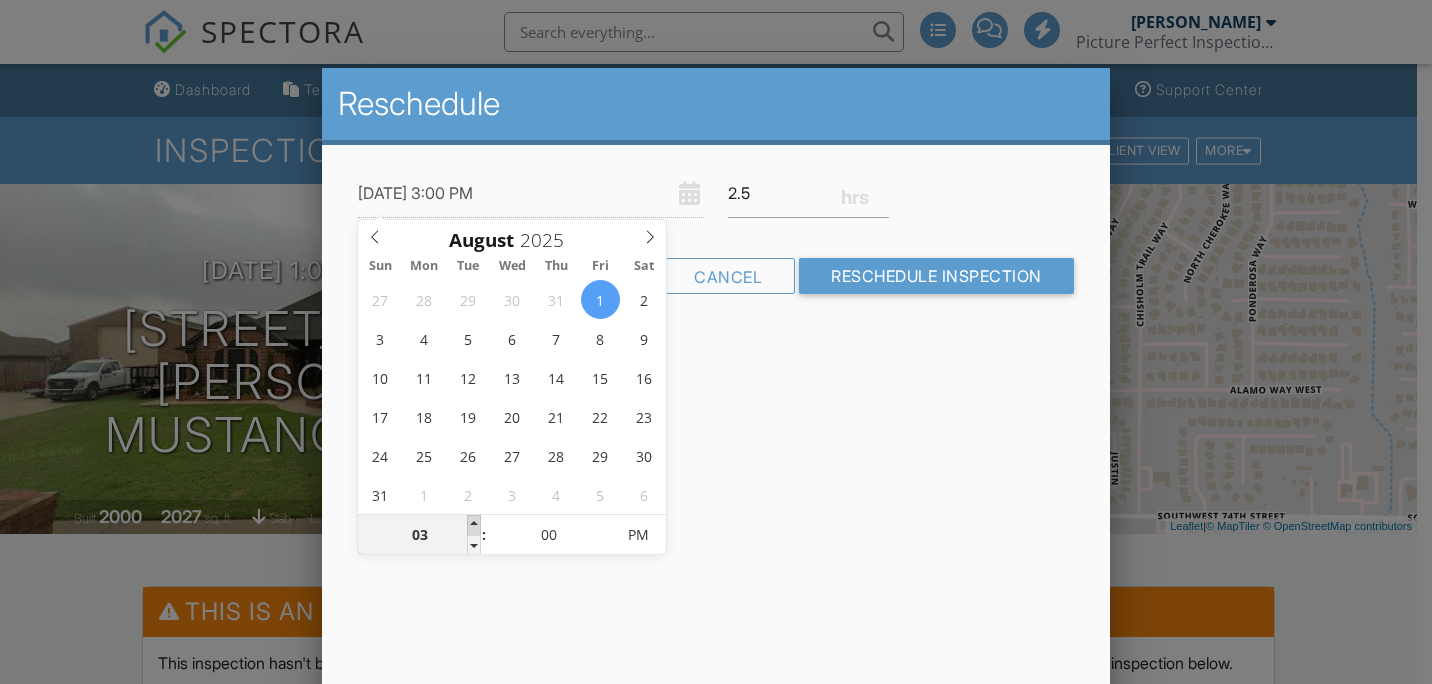 click at bounding box center (474, 525) 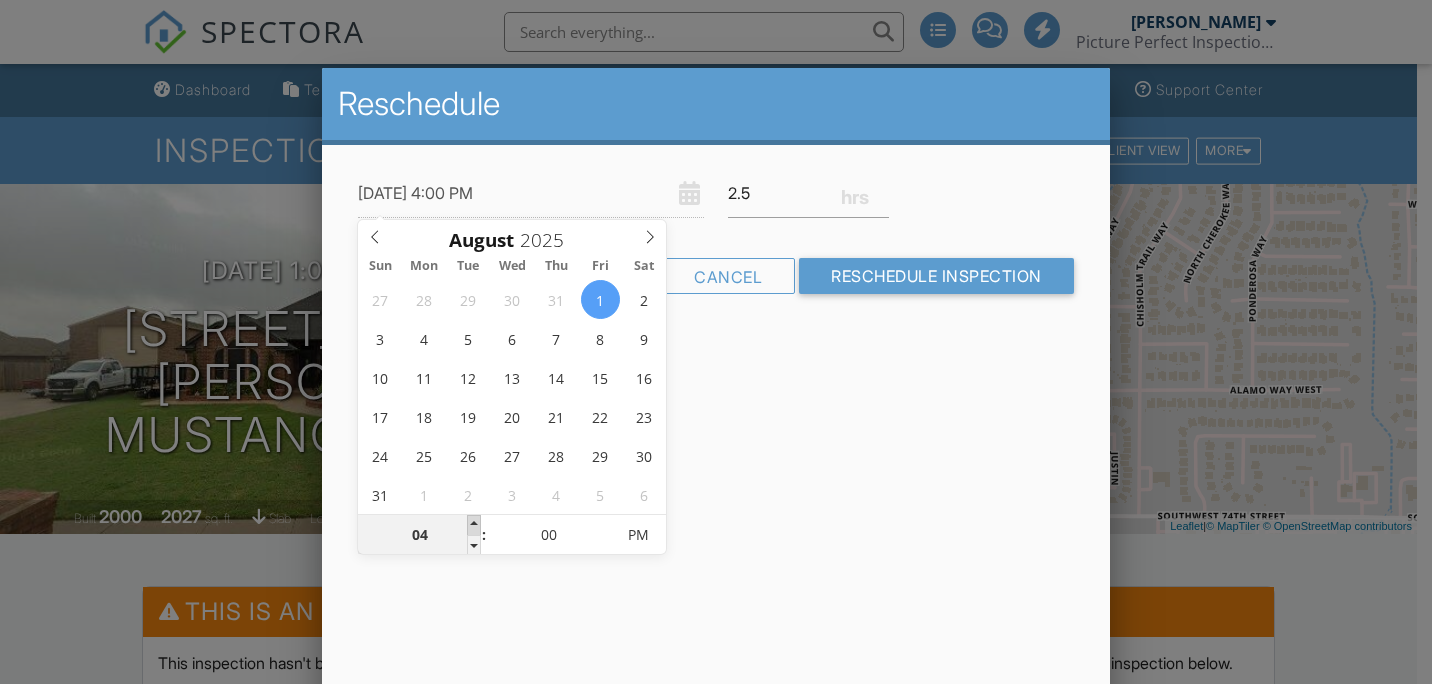 click at bounding box center (474, 525) 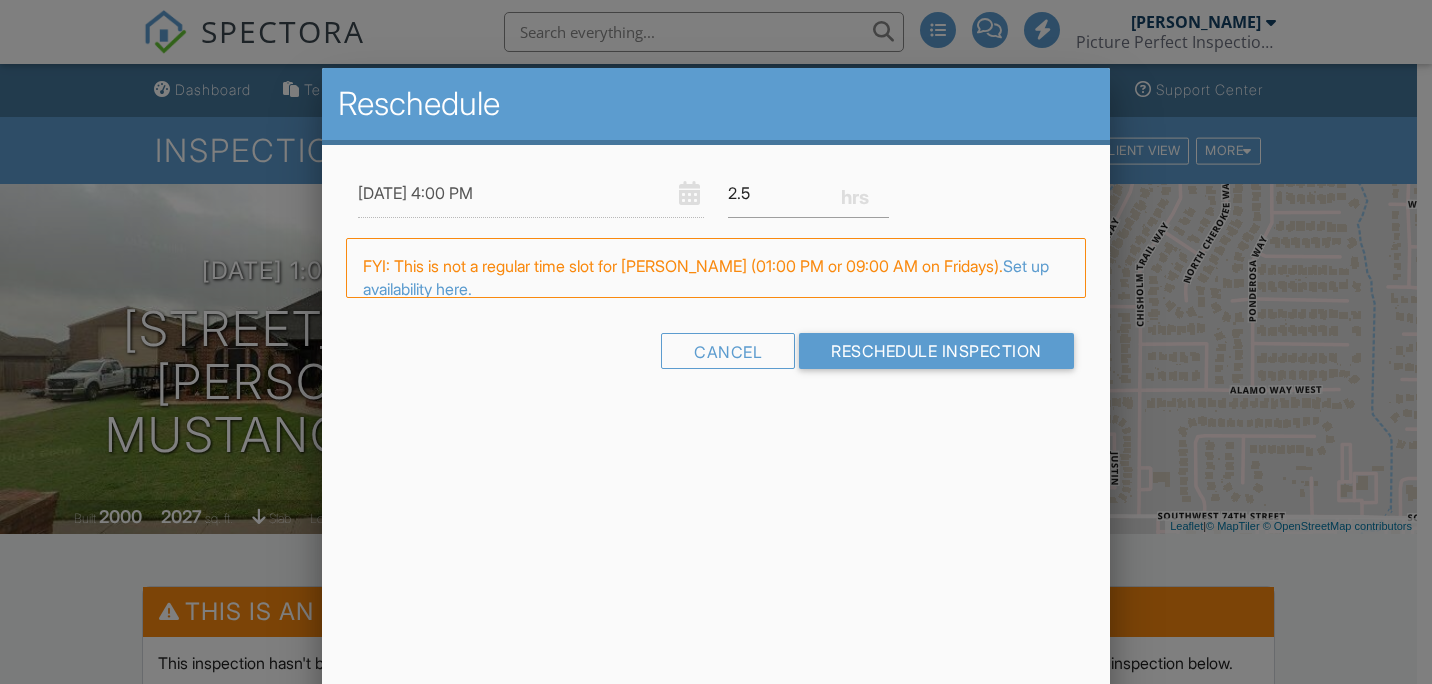 click on "Reschedule
08/01/2025 4:00 PM
2.5
Warning: this date/time is in the past.
FYI: This is not a regular time slot for Judd Tate (01:00 PM or 09:00 AM on Fridays).  Set up availability here.
Cancel
Reschedule Inspection" at bounding box center [716, 418] 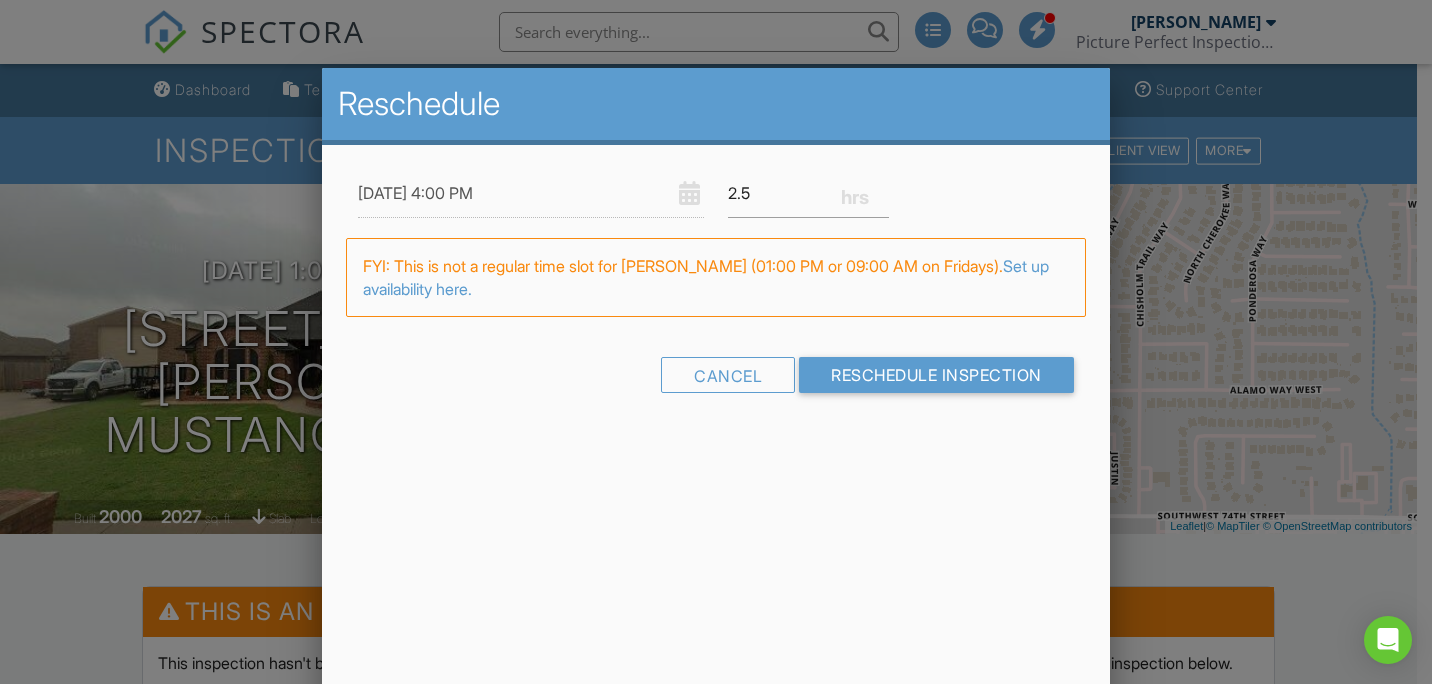 click on "08/01/2025 4:00 PM" at bounding box center [531, 193] 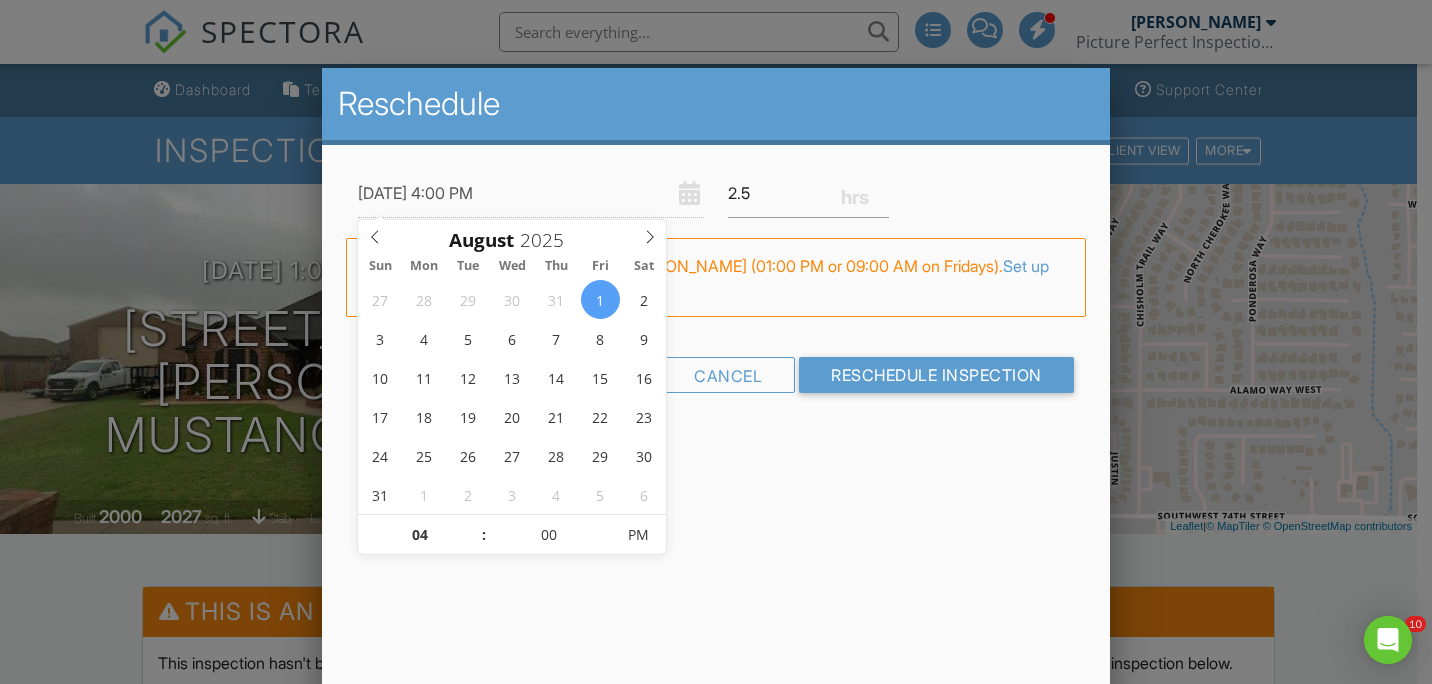 scroll, scrollTop: 0, scrollLeft: 0, axis: both 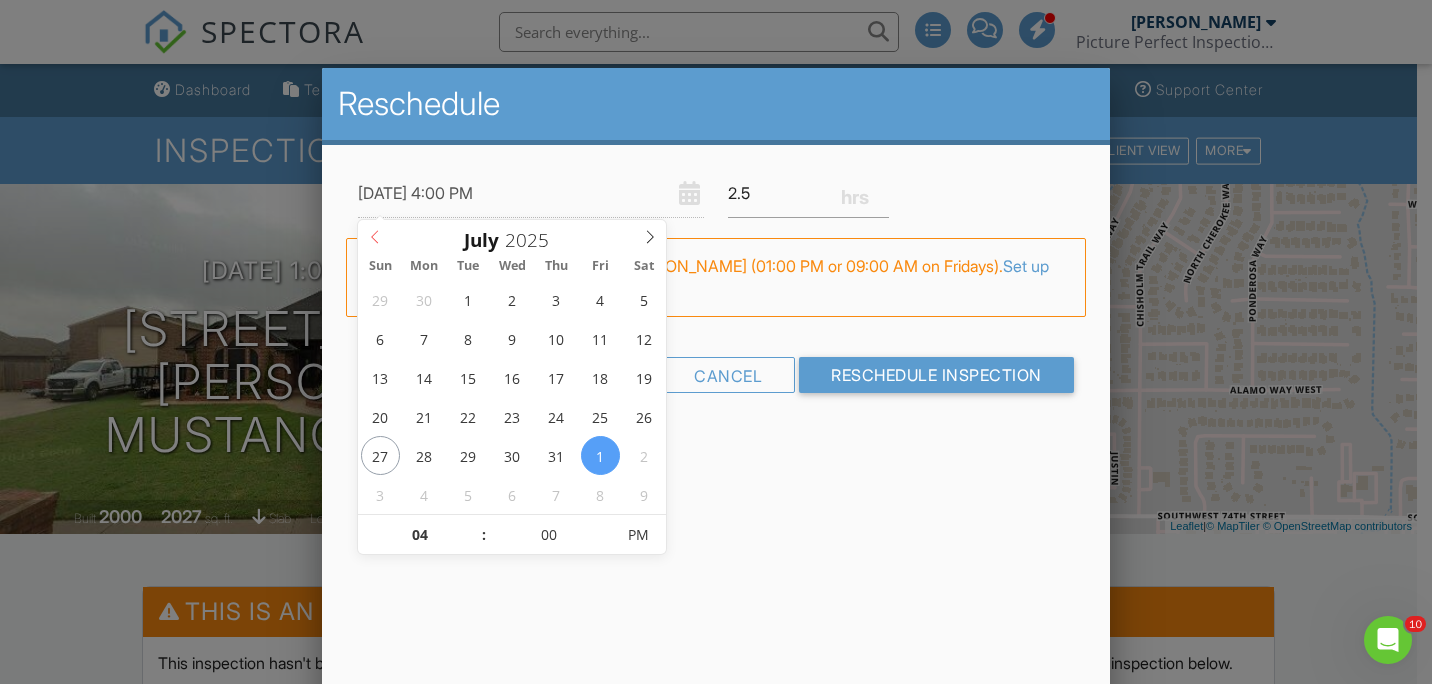 click at bounding box center [374, 234] 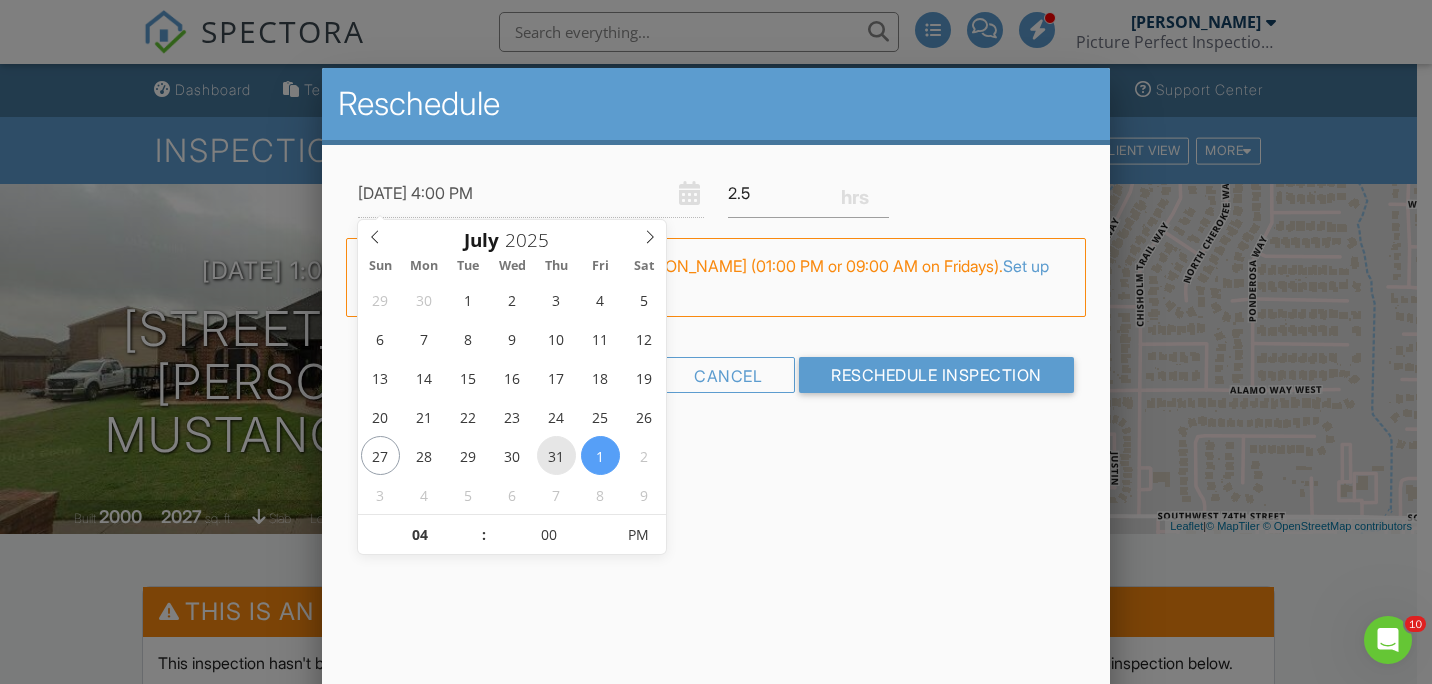 type on "[DATE] 4:00 PM" 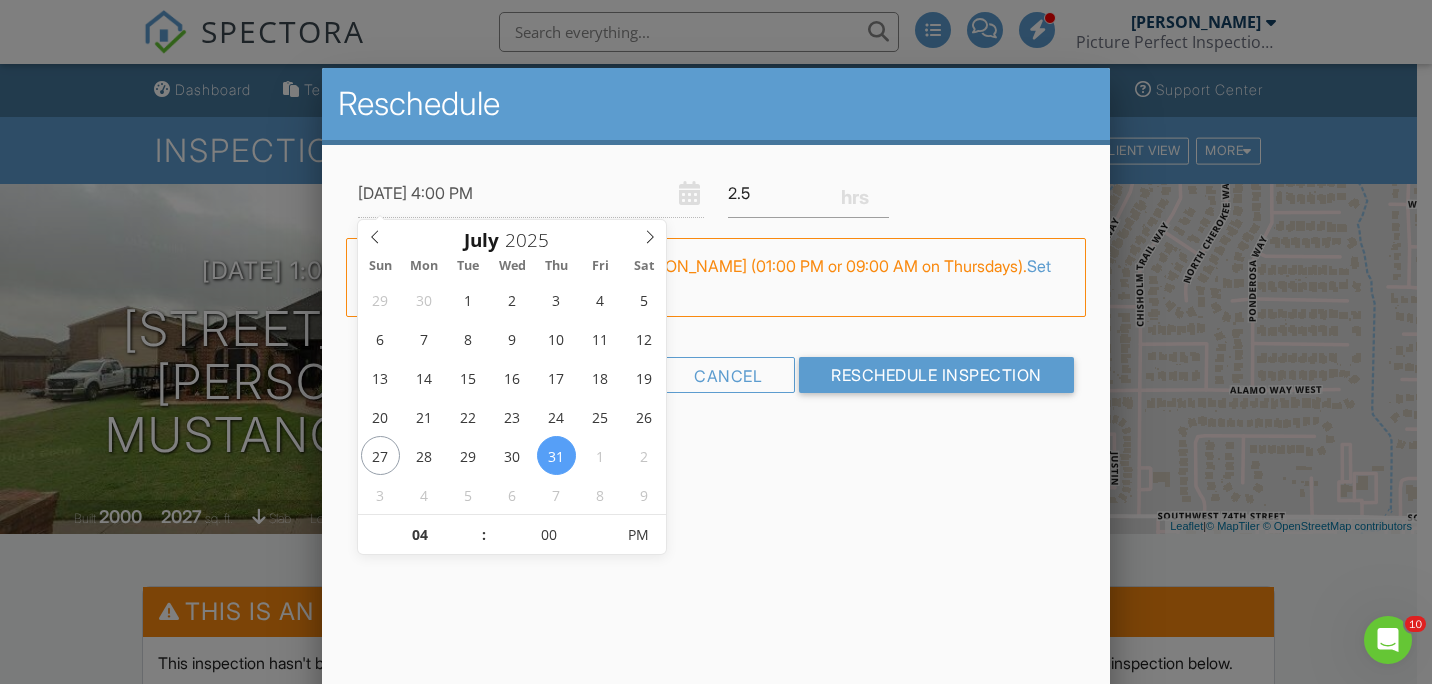 click on "Reschedule
07/31/2025 4:00 PM
2.5
Warning: this date/time is in the past.
FYI: This is not a regular time slot for Judd Tate (01:00 PM or 09:00 AM on Thursdays).  Set up availability here.
Cancel
Reschedule Inspection" at bounding box center (716, 418) 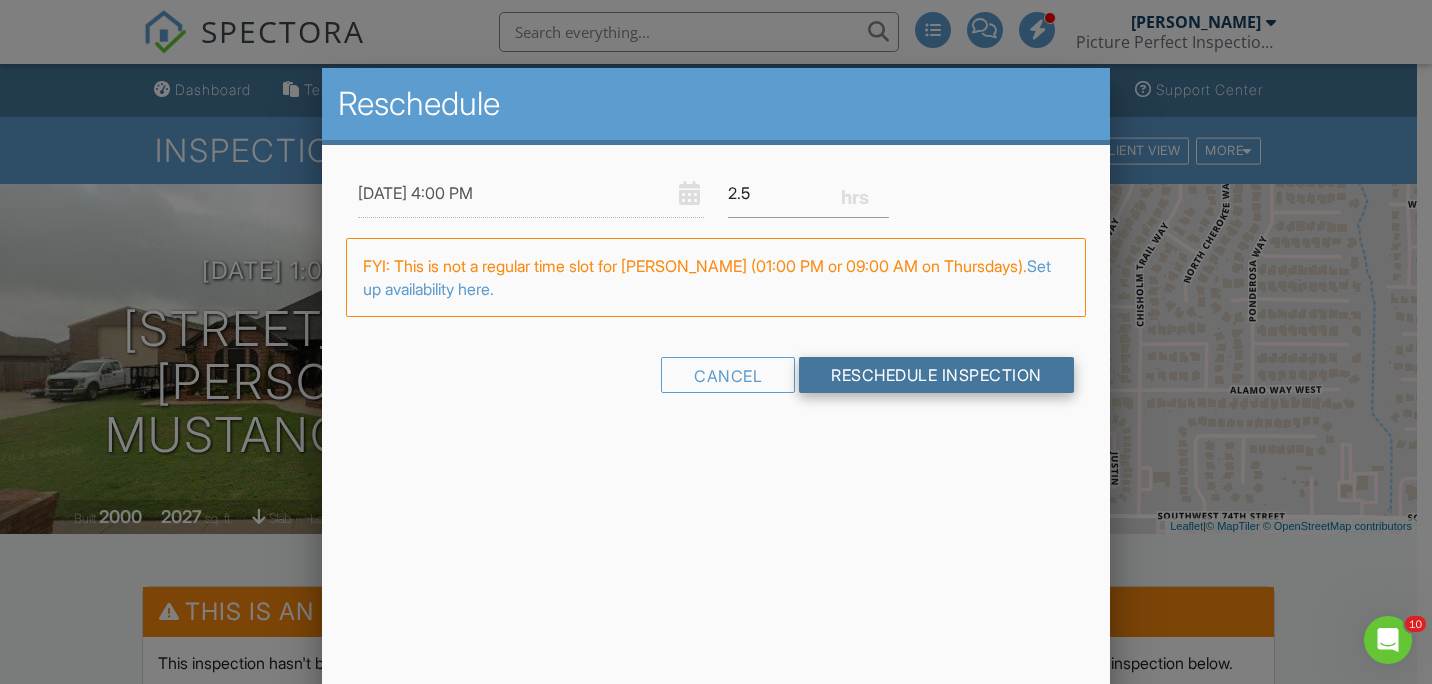 click on "Reschedule Inspection" at bounding box center [936, 375] 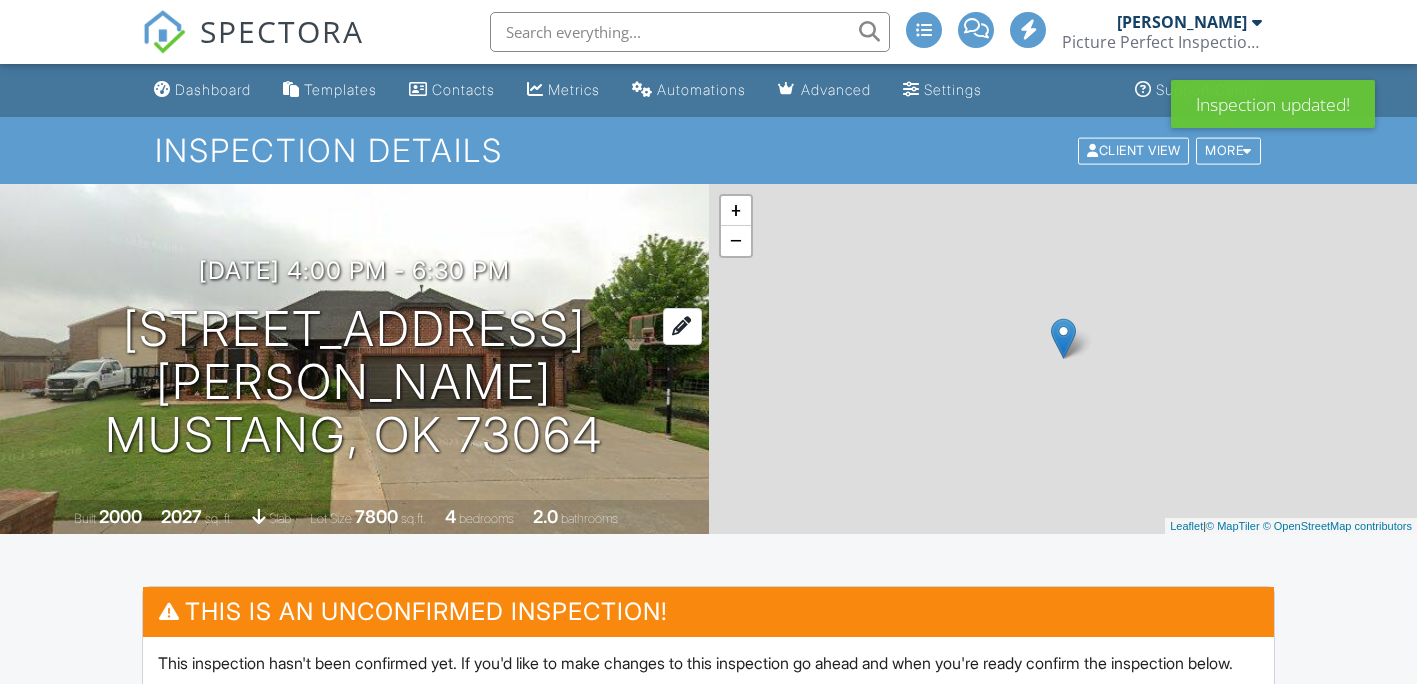 scroll, scrollTop: 0, scrollLeft: 0, axis: both 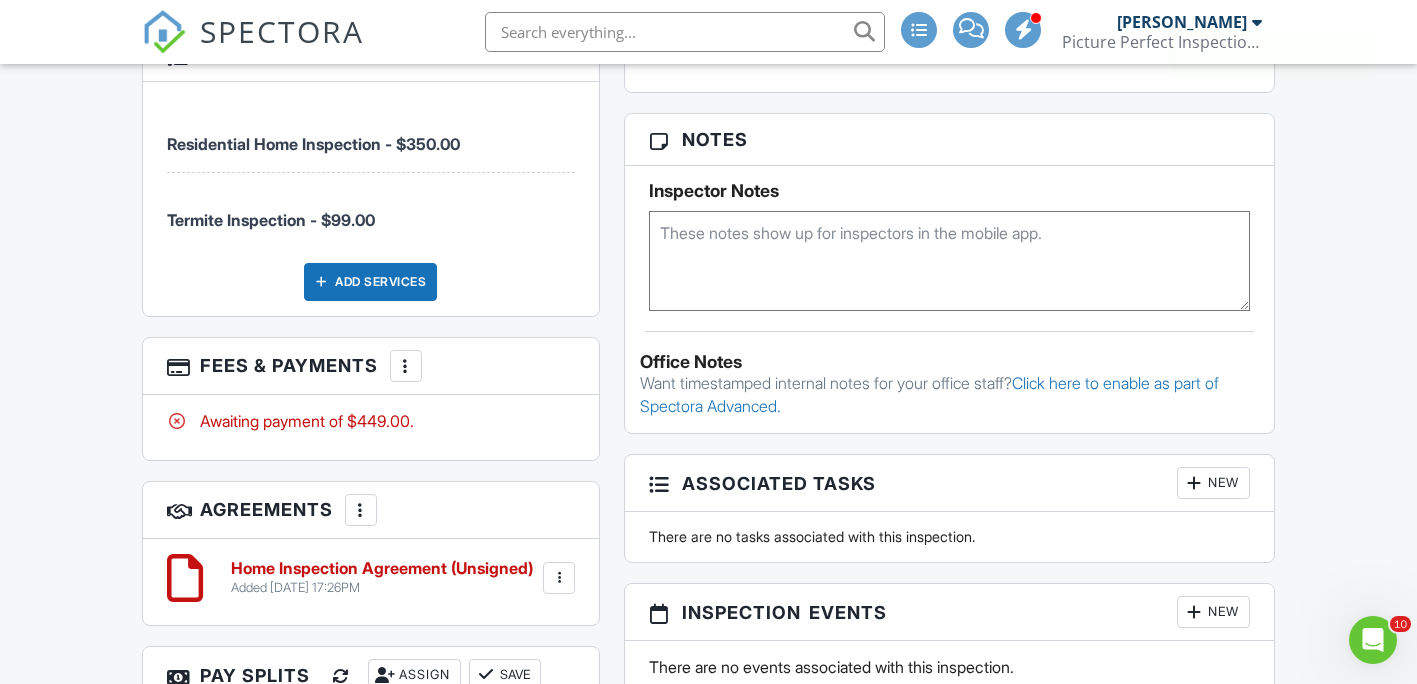 click at bounding box center (406, 366) 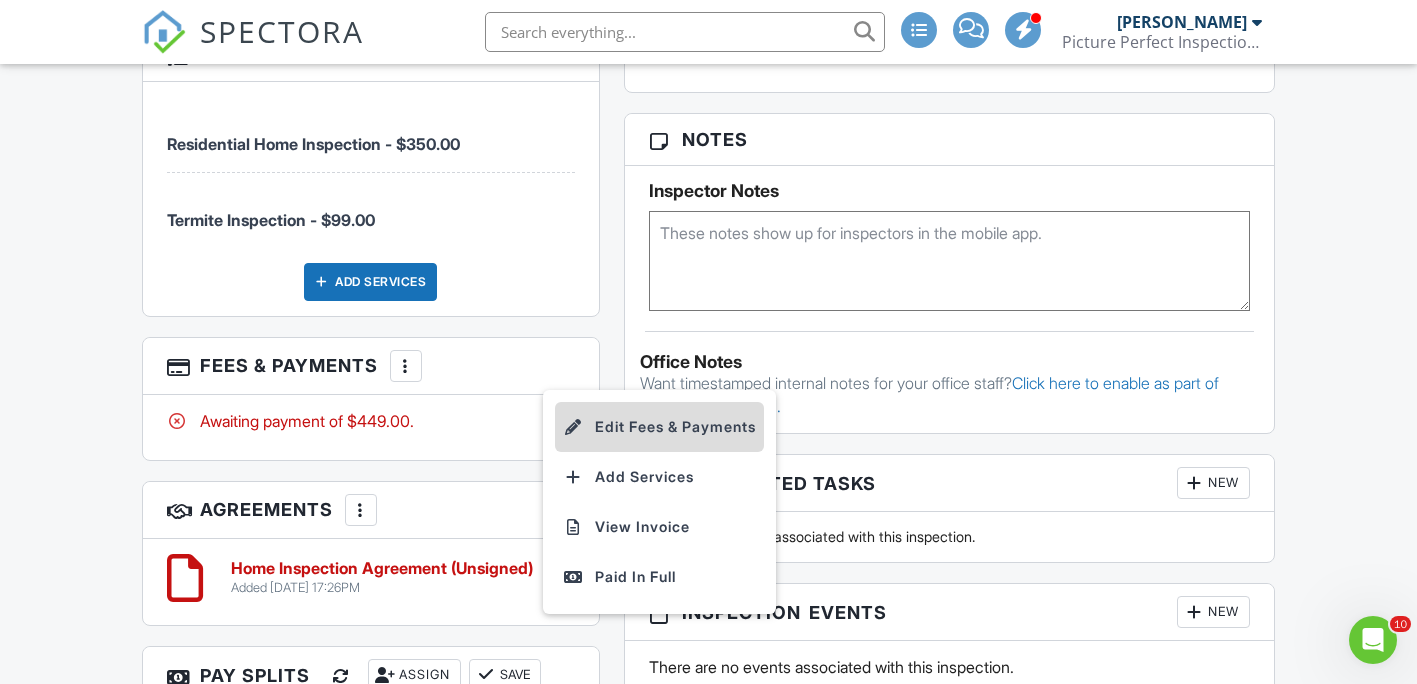 click on "Edit Fees & Payments" at bounding box center [659, 427] 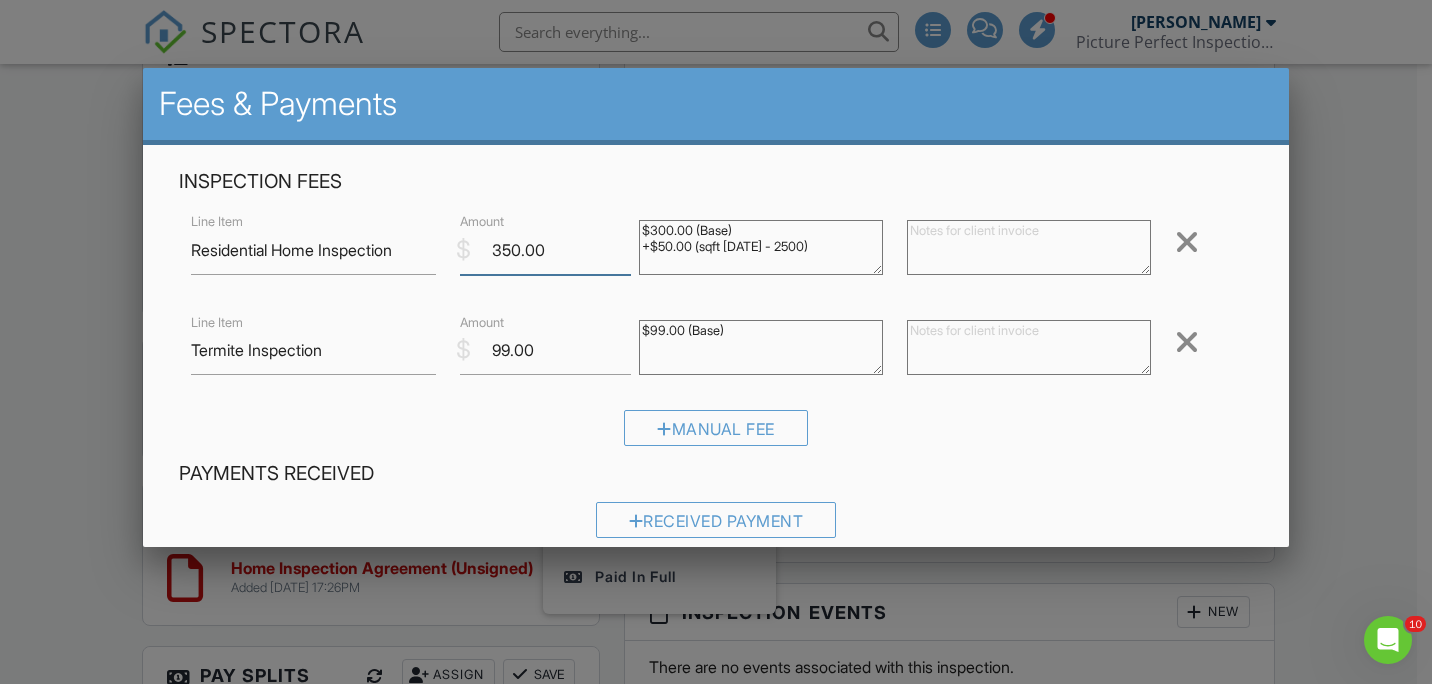 click on "350.00" at bounding box center (545, 250) 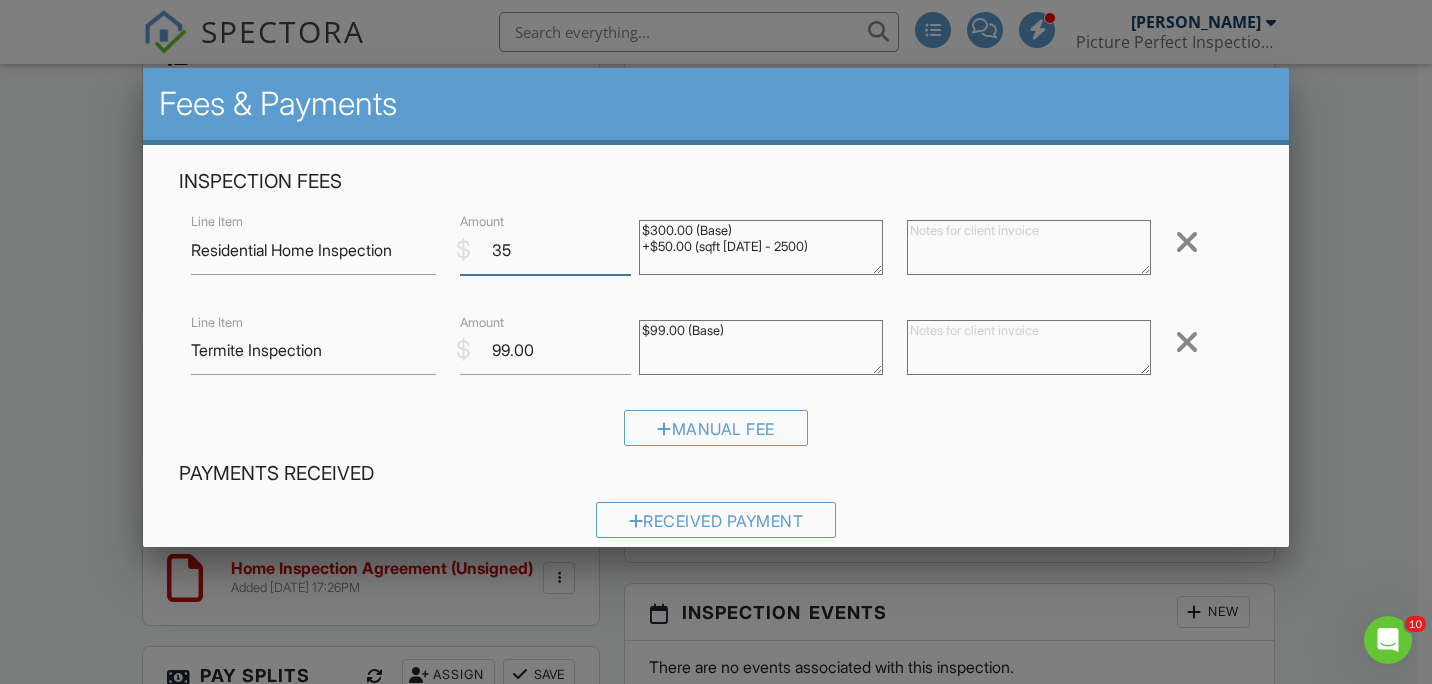 type on "3" 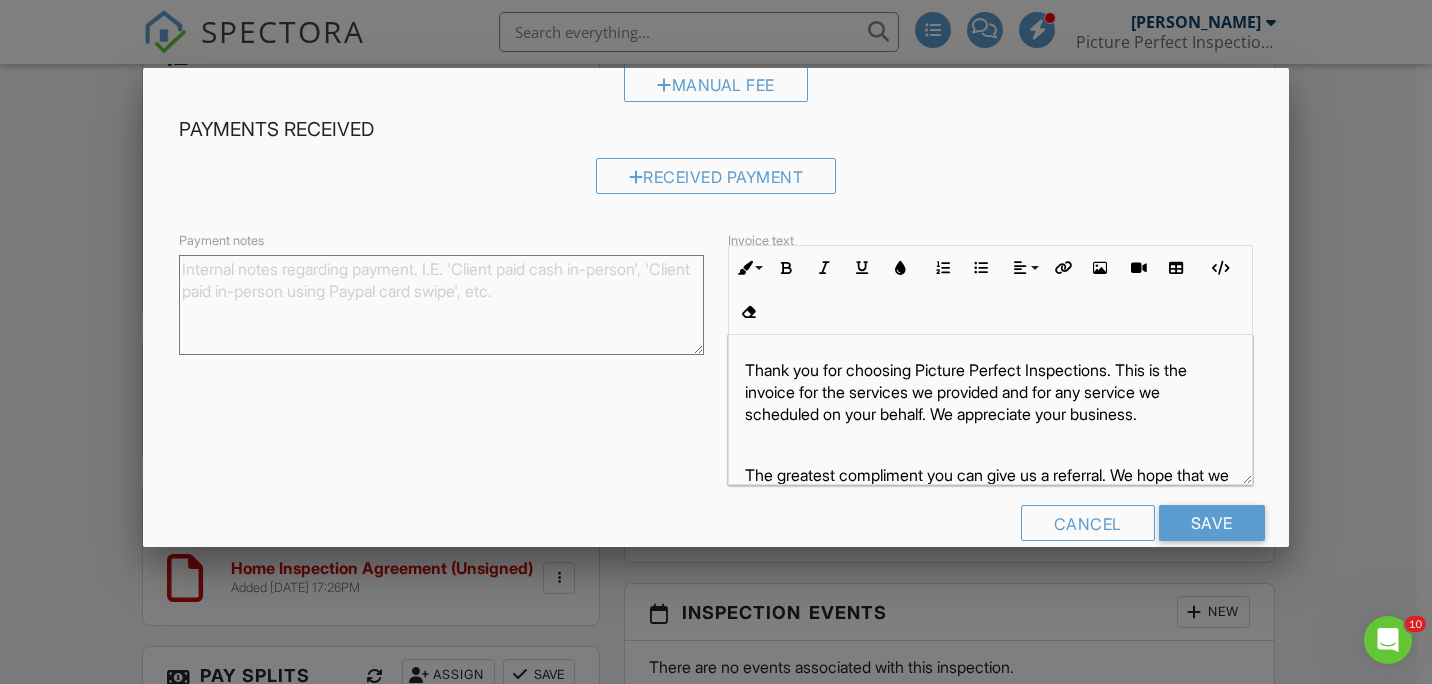 scroll, scrollTop: 377, scrollLeft: 0, axis: vertical 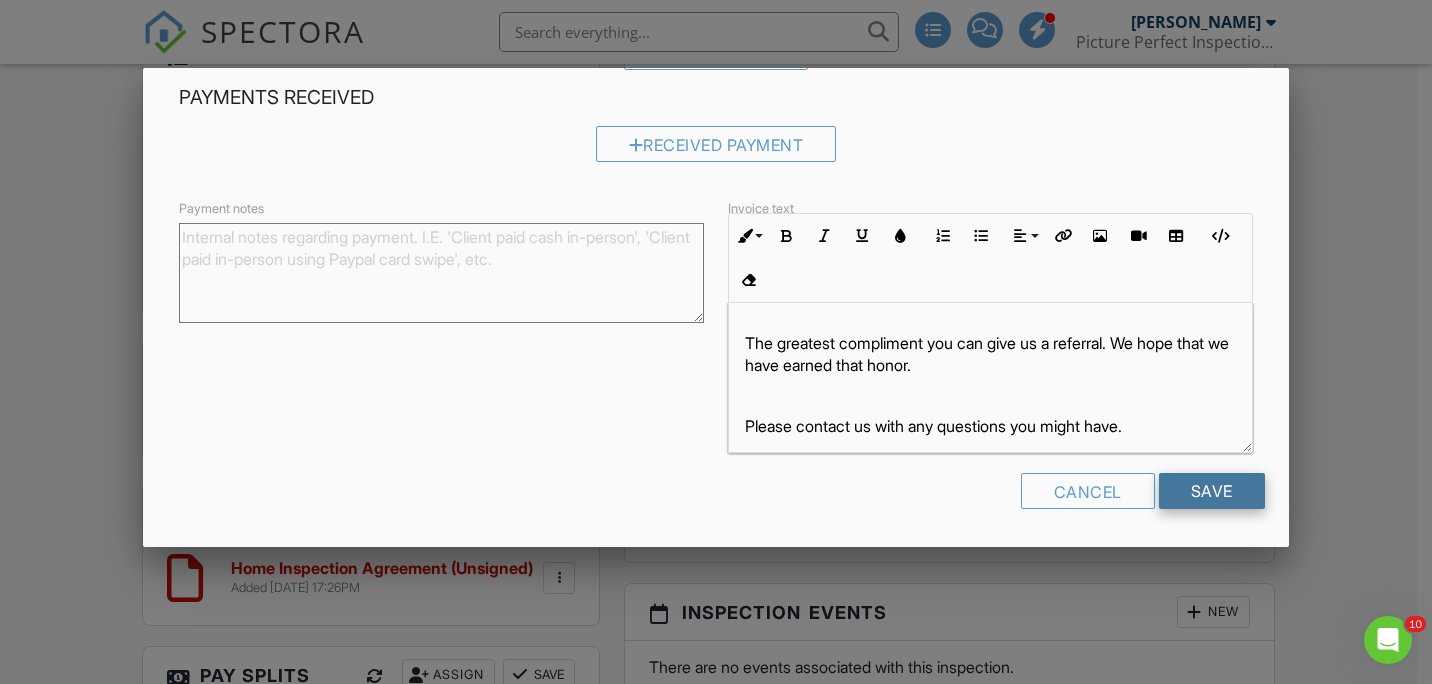 type on "0" 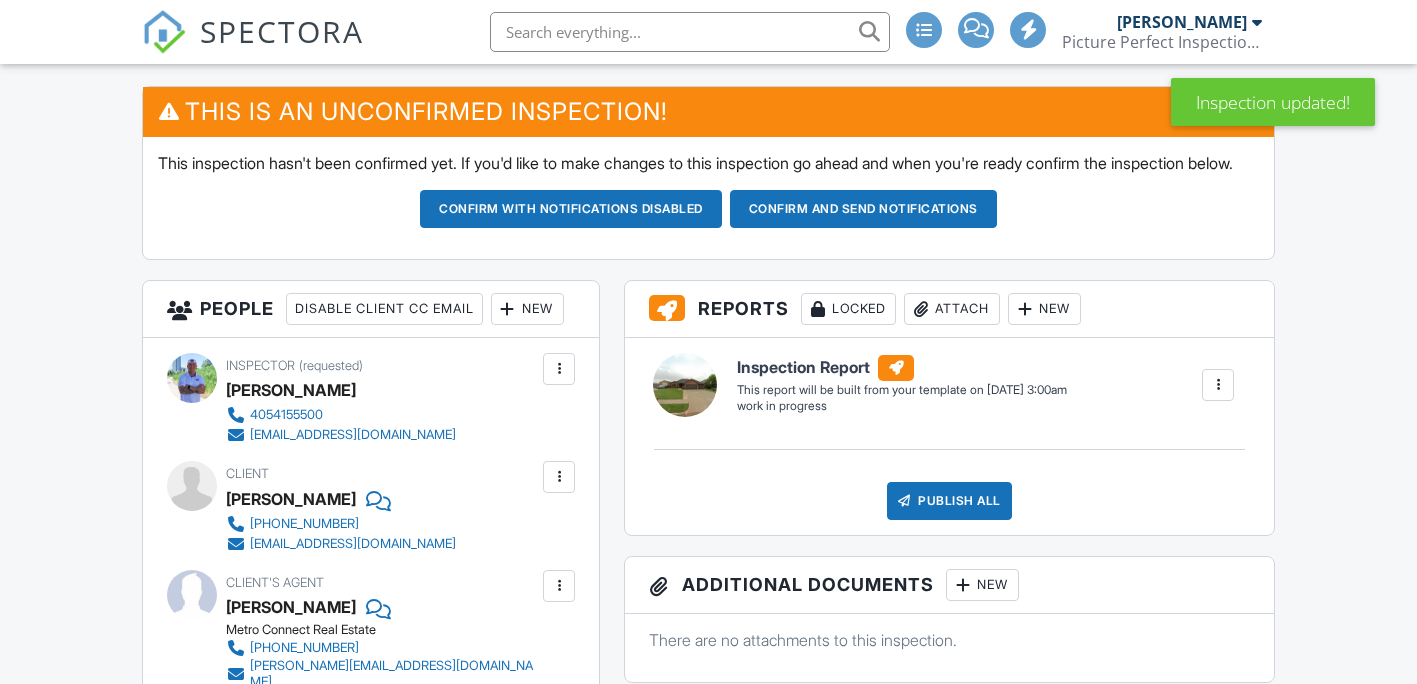 scroll, scrollTop: 500, scrollLeft: 0, axis: vertical 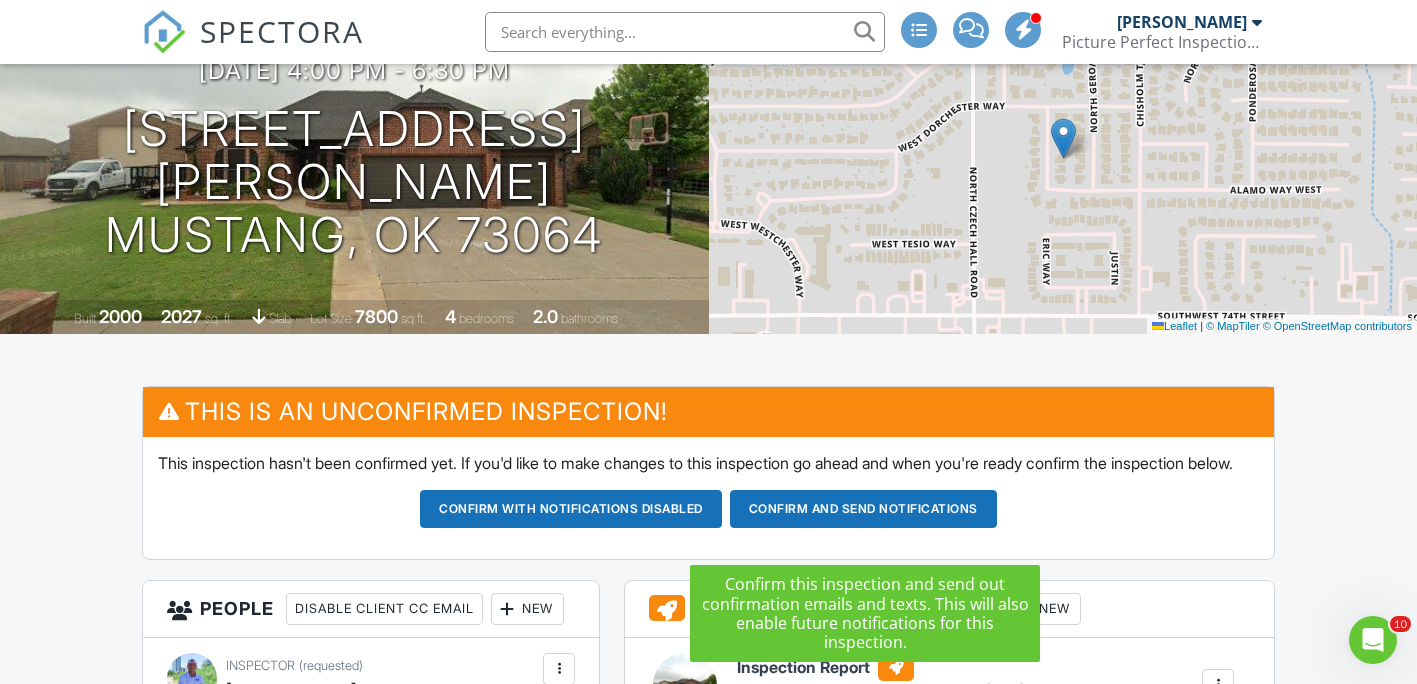 click on "Confirm and send notifications" at bounding box center (571, 509) 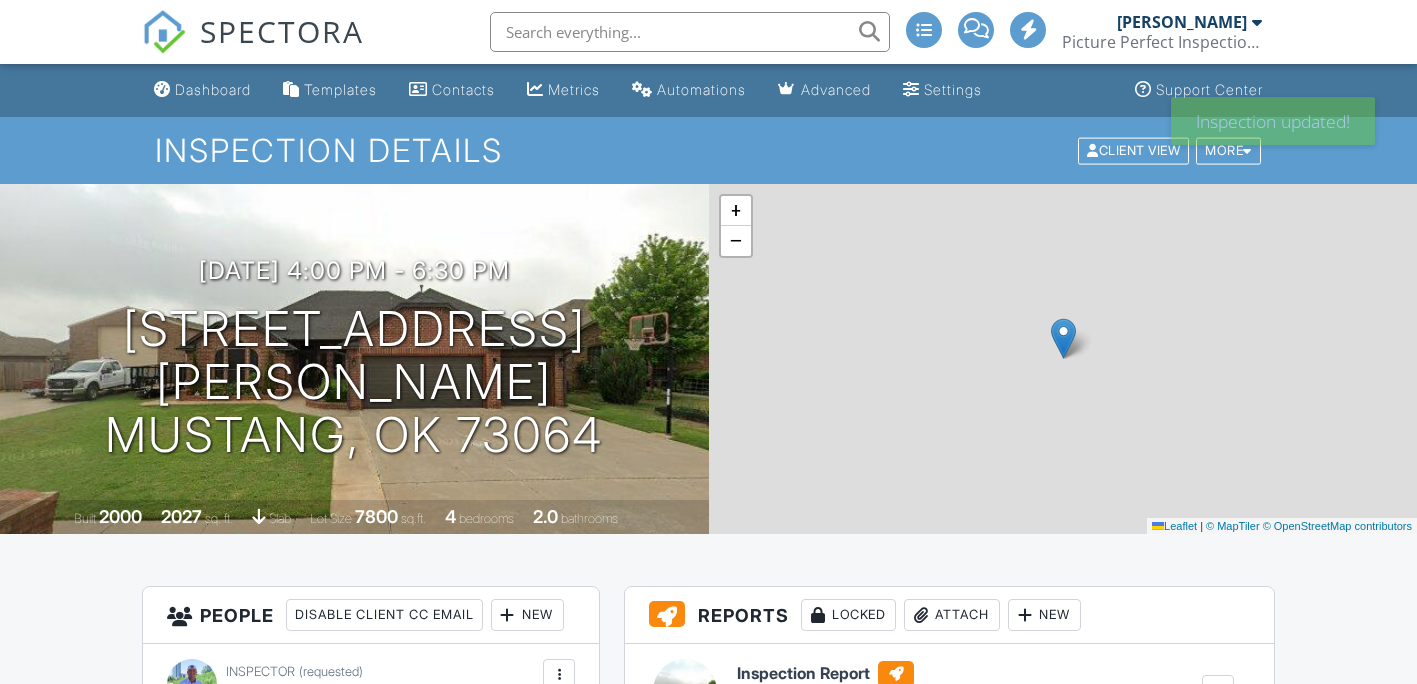 scroll, scrollTop: 0, scrollLeft: 0, axis: both 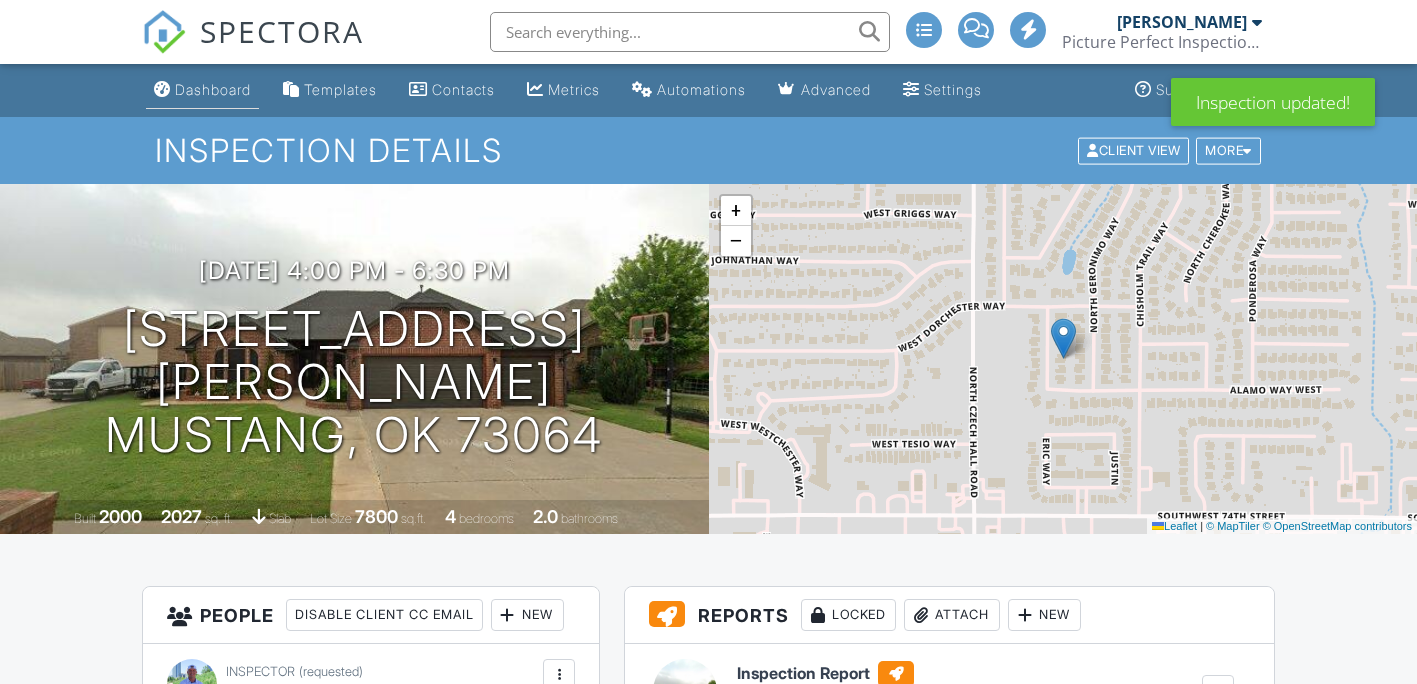 click on "Dashboard" at bounding box center [202, 90] 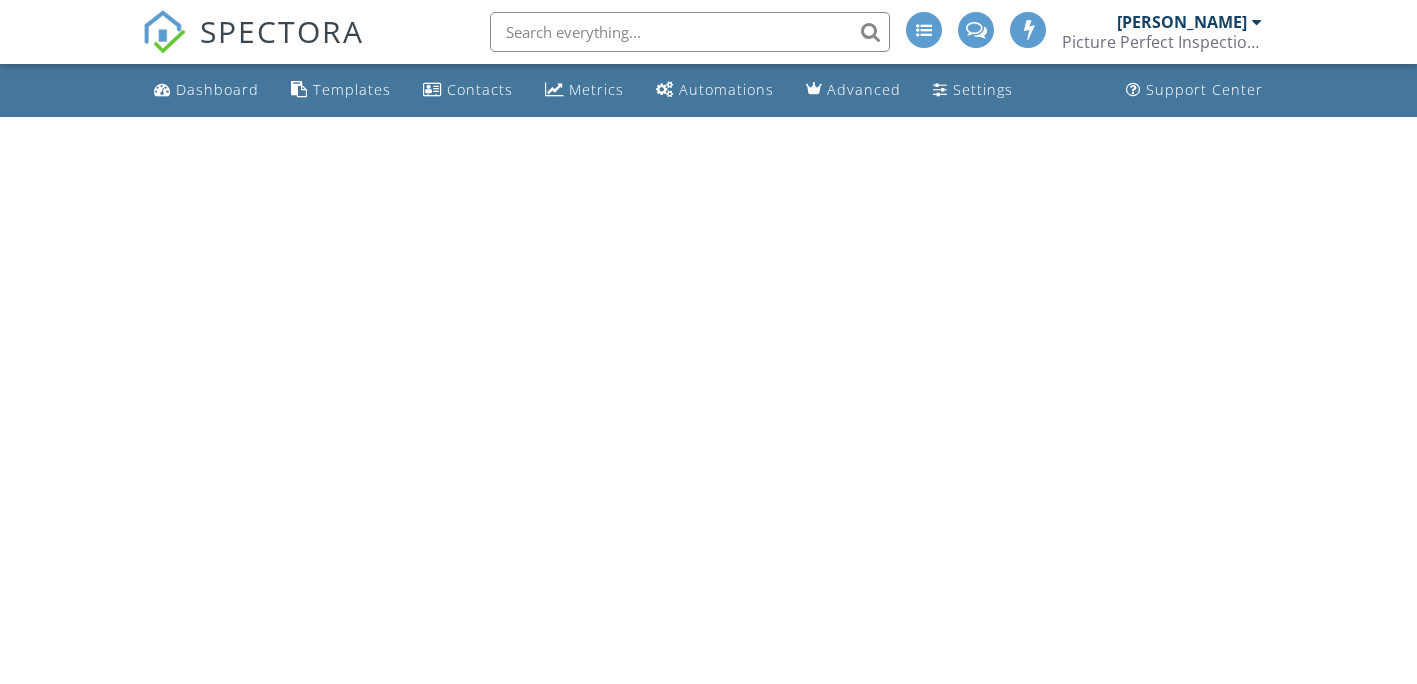 scroll, scrollTop: 0, scrollLeft: 0, axis: both 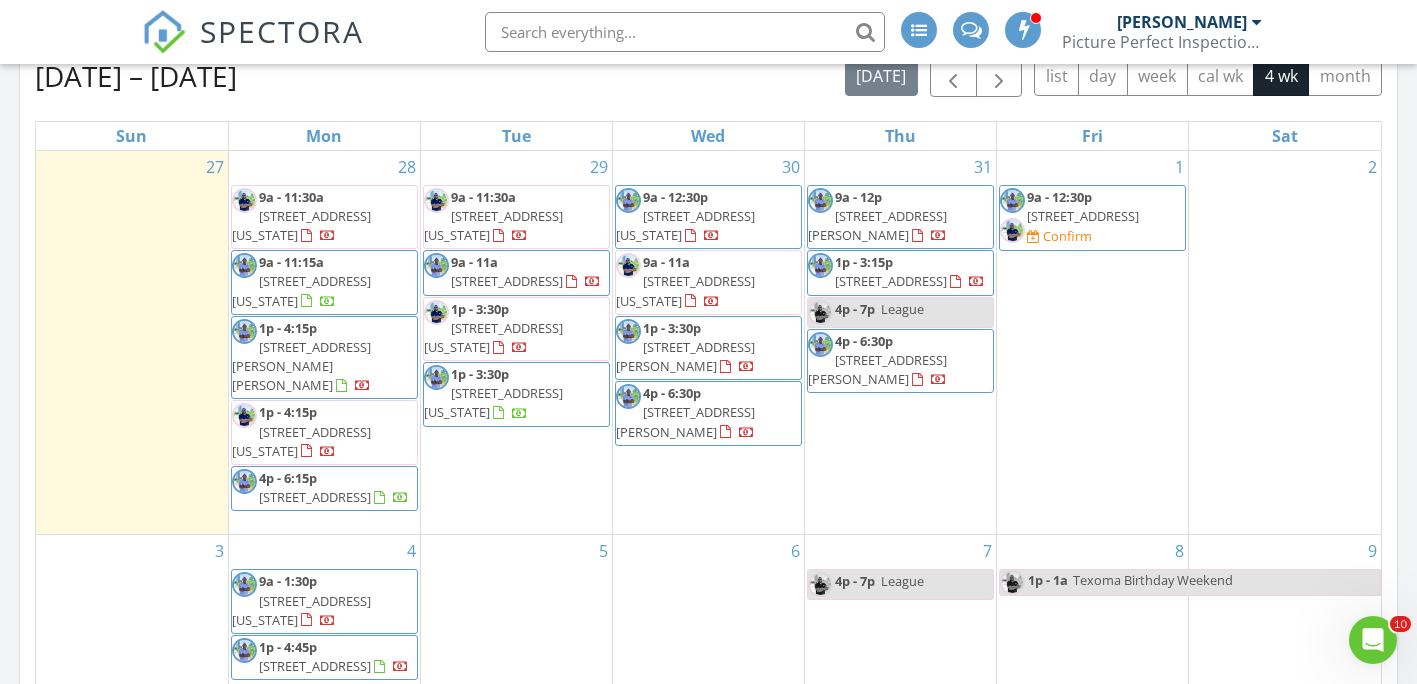 click on "1208 NW 36th St, Newcastle 73065" at bounding box center [1083, 216] 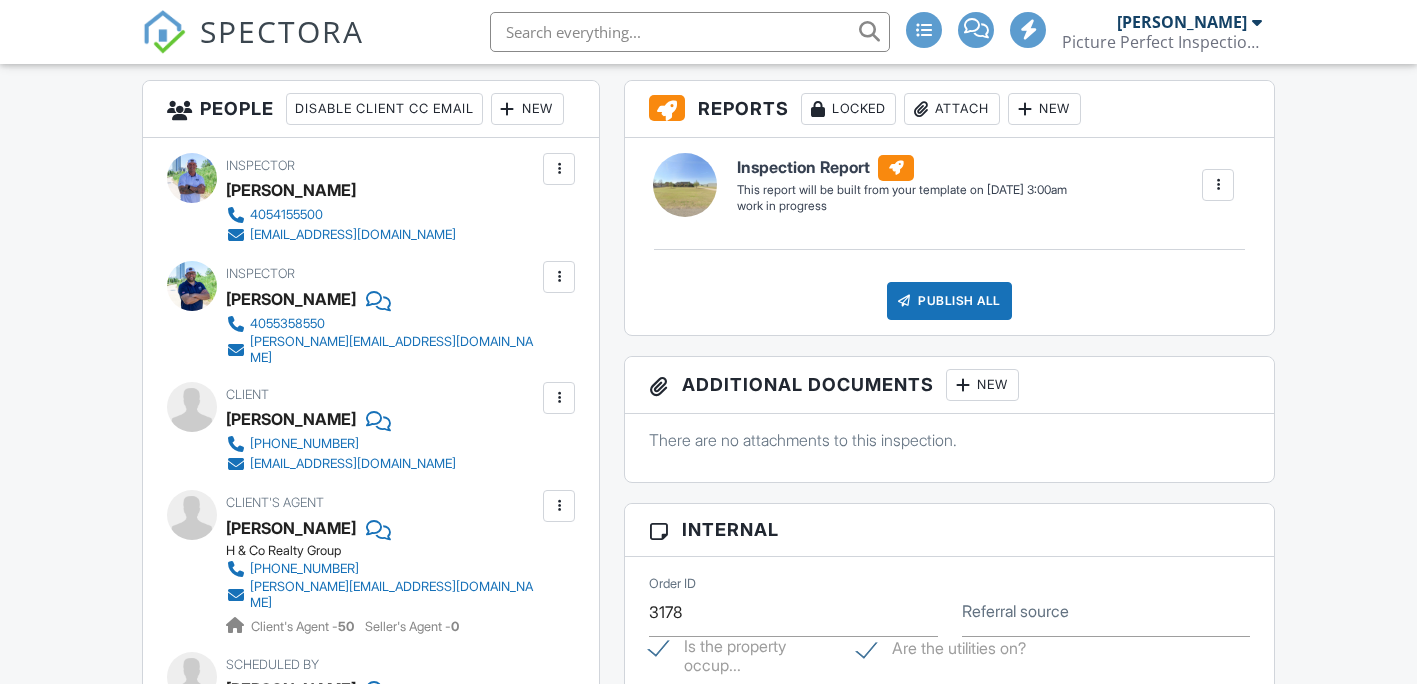 scroll, scrollTop: 1100, scrollLeft: 0, axis: vertical 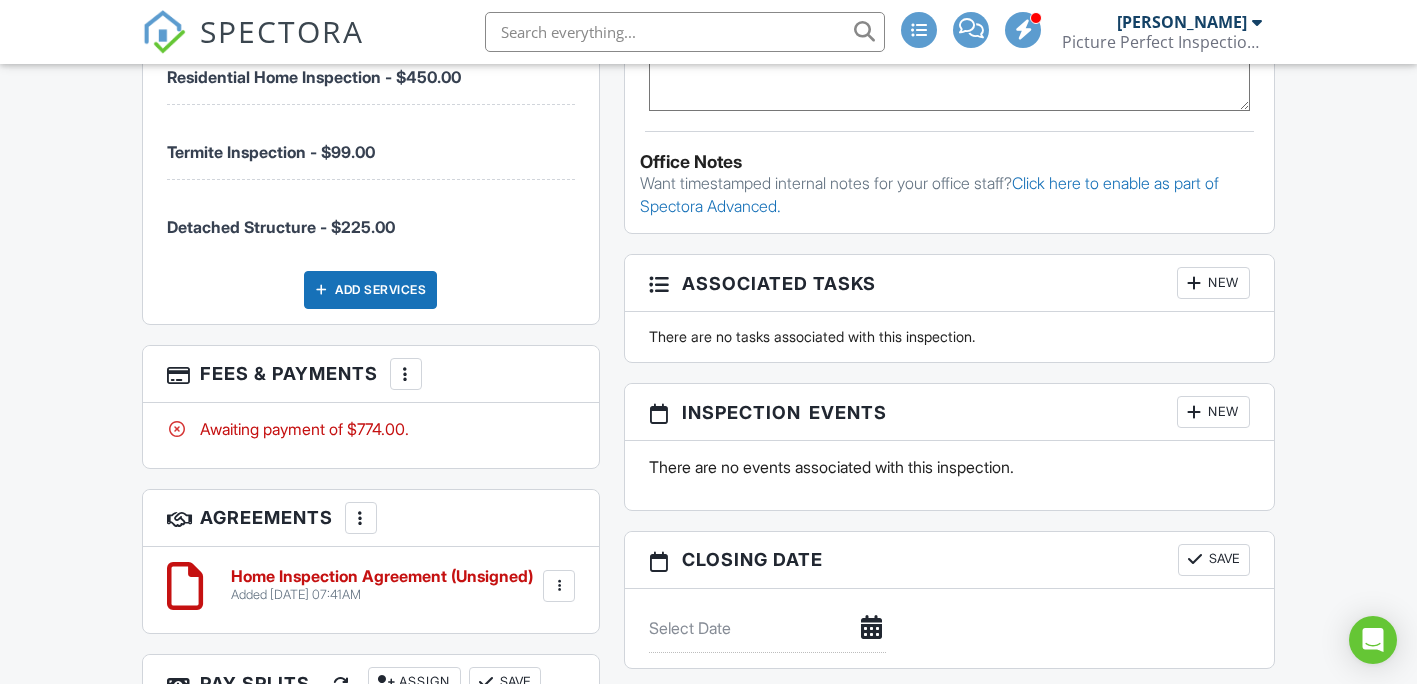 click on "Add Services" at bounding box center (370, 290) 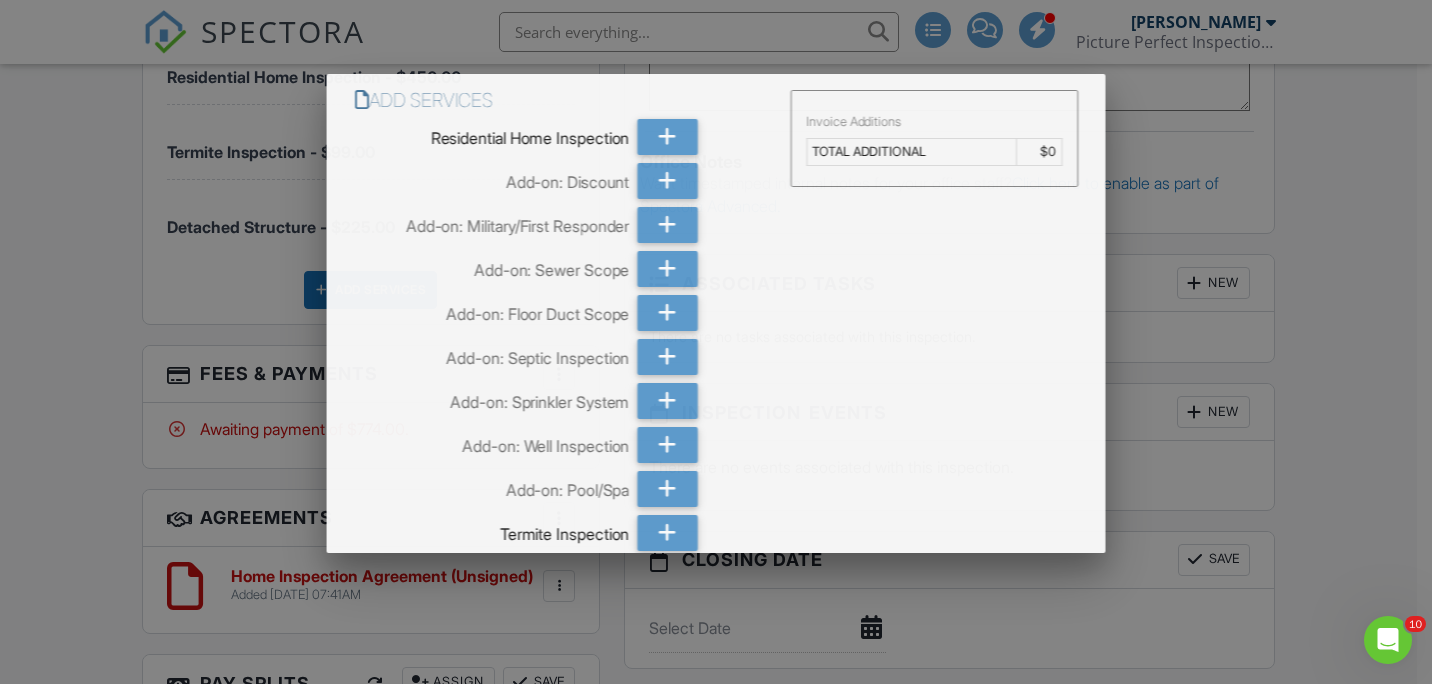 scroll, scrollTop: 0, scrollLeft: 0, axis: both 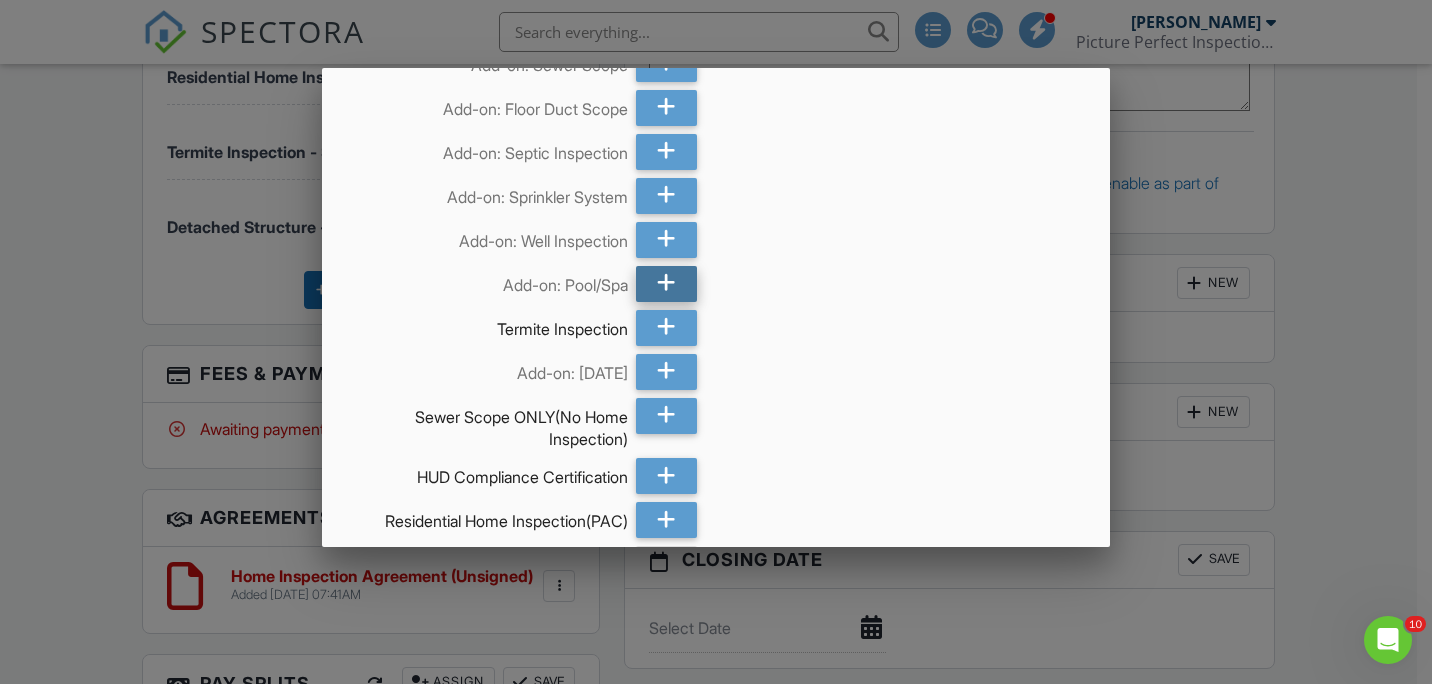 click at bounding box center (666, 284) 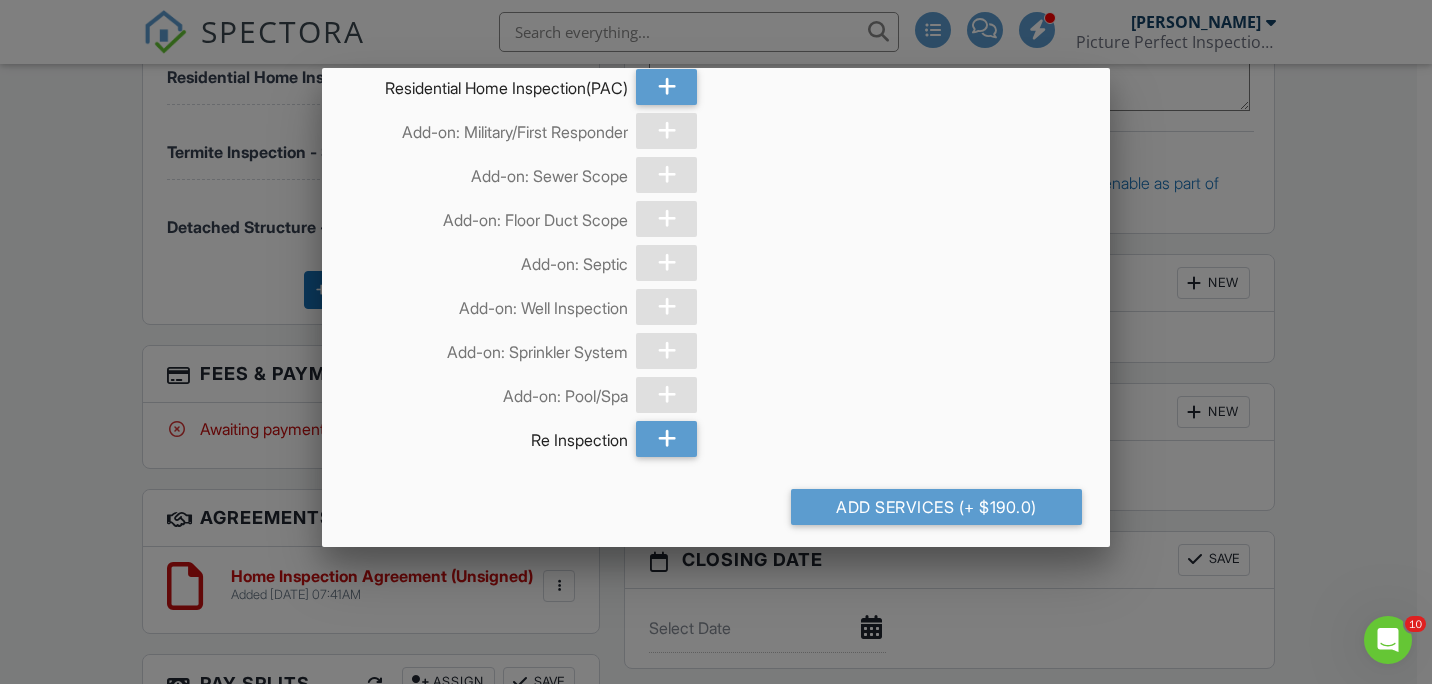scroll, scrollTop: 642, scrollLeft: 0, axis: vertical 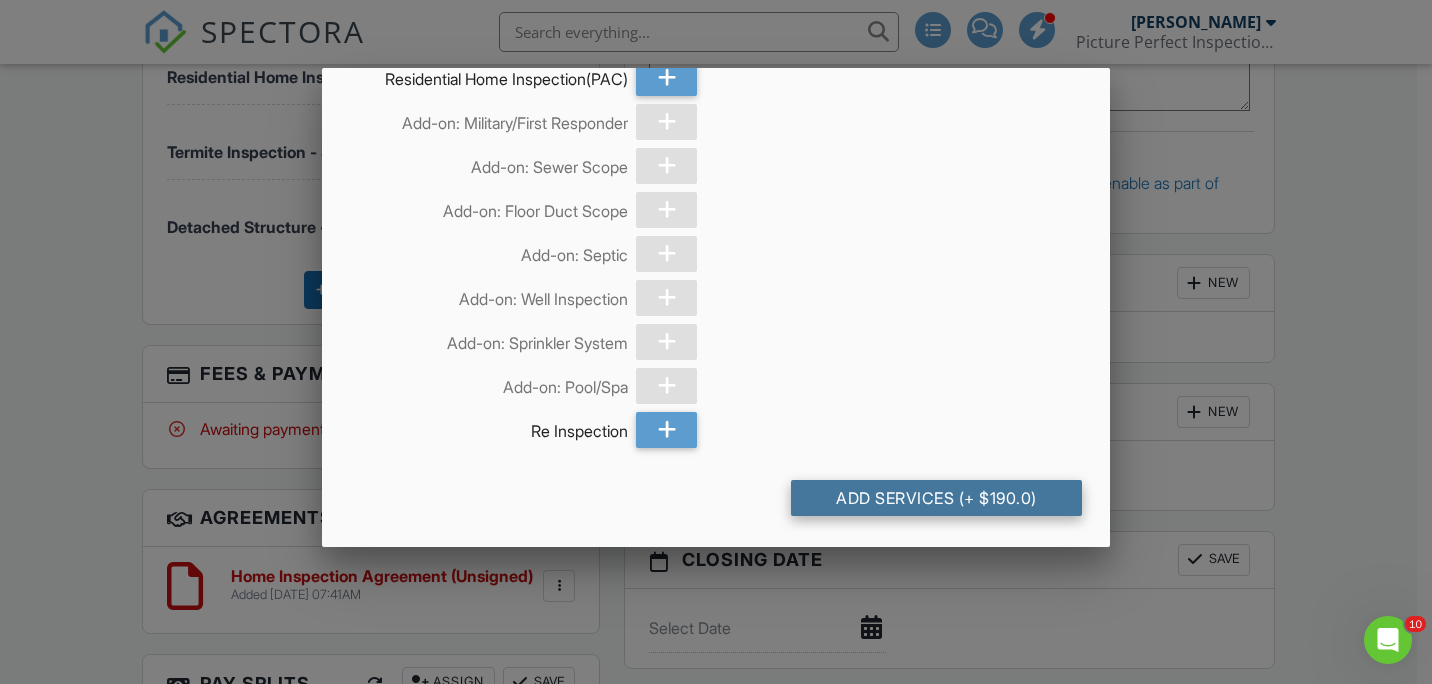 click on "Add Services
(+ $190.0)" at bounding box center (936, 498) 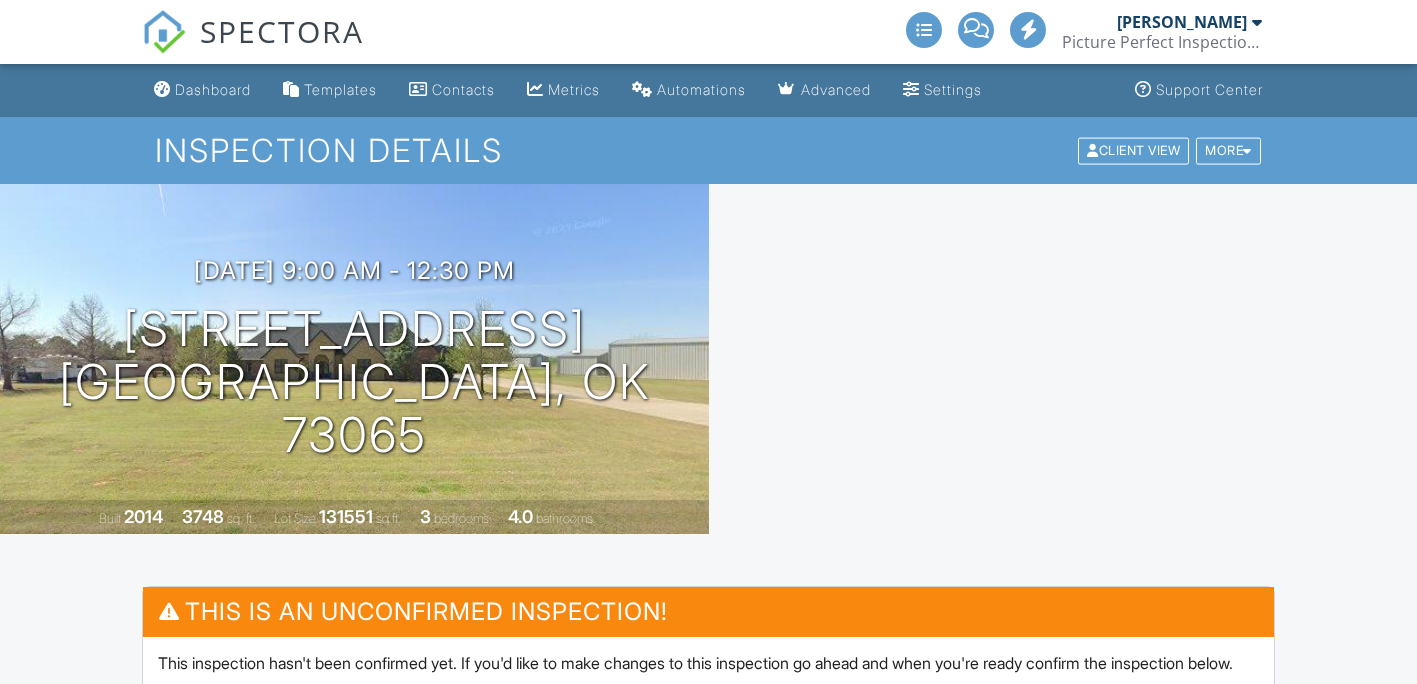 scroll, scrollTop: 0, scrollLeft: 0, axis: both 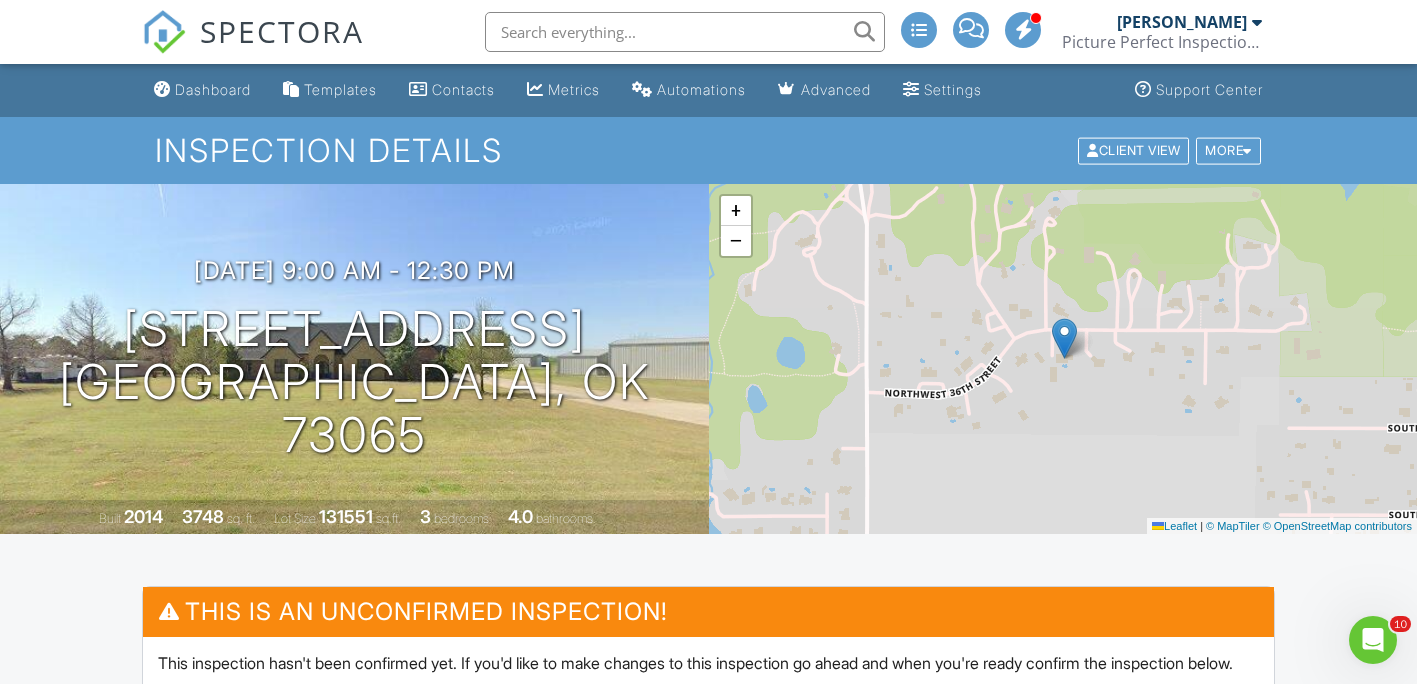 drag, startPoint x: 227, startPoint y: 96, endPoint x: 236, endPoint y: 105, distance: 12.727922 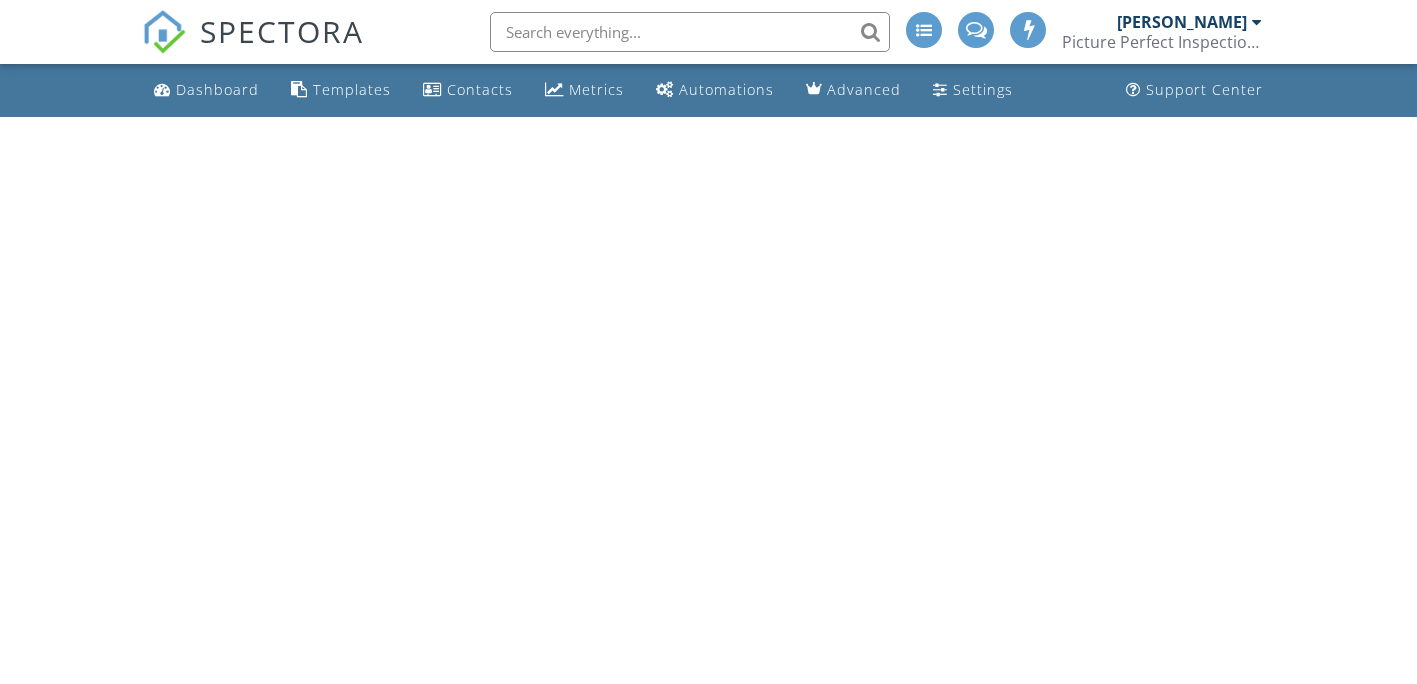 scroll, scrollTop: 0, scrollLeft: 0, axis: both 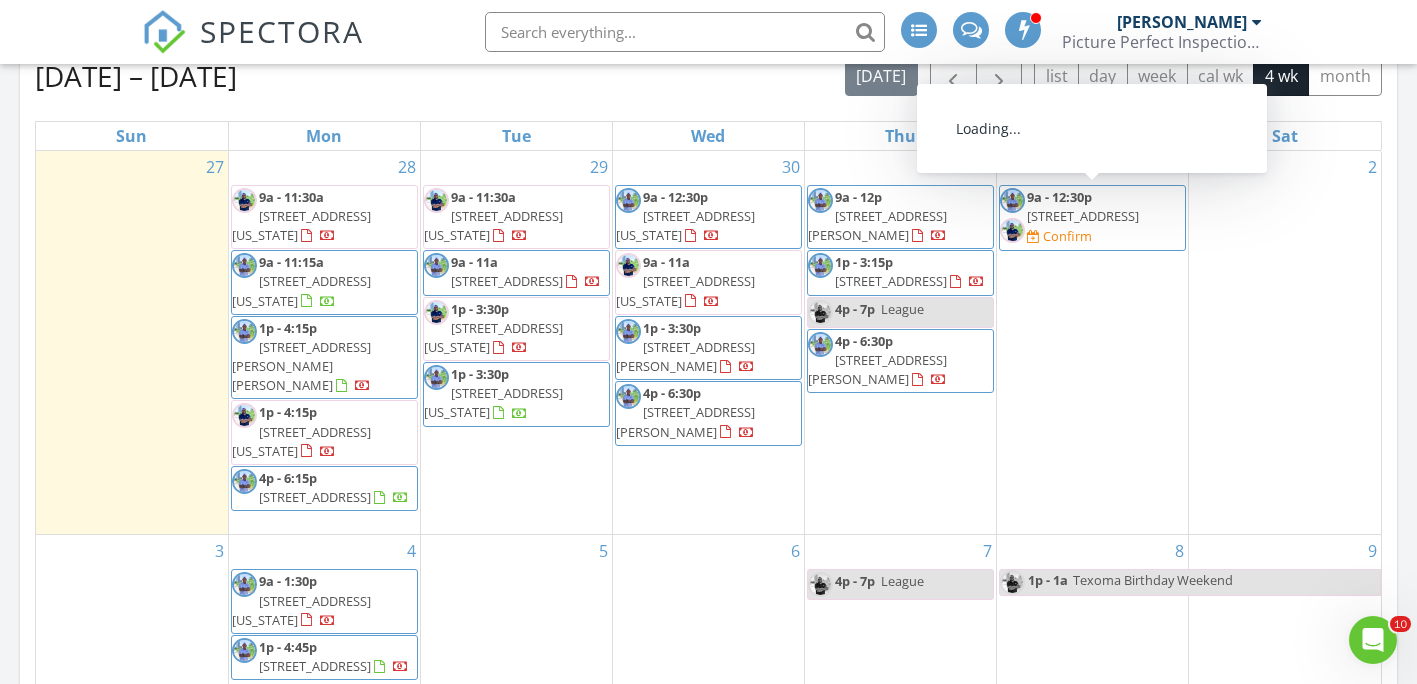 click on "[STREET_ADDRESS]" at bounding box center [1083, 216] 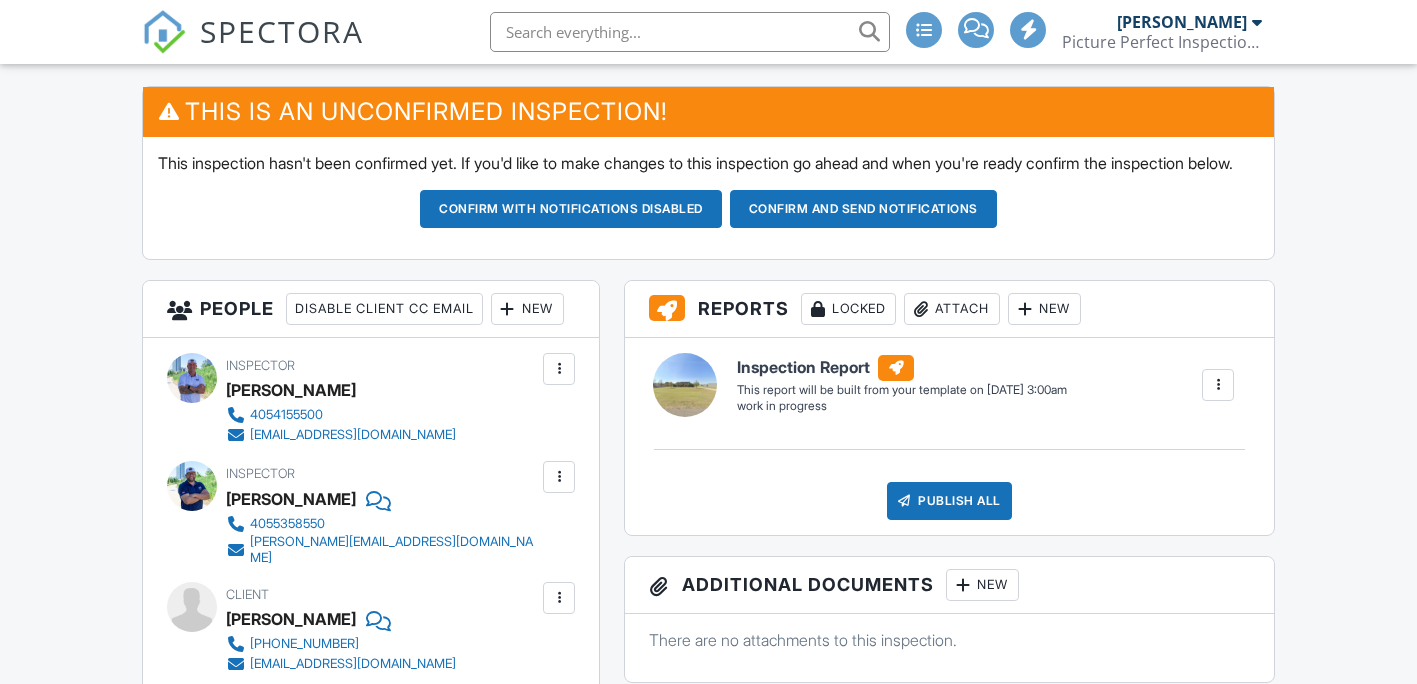 scroll, scrollTop: 1000, scrollLeft: 0, axis: vertical 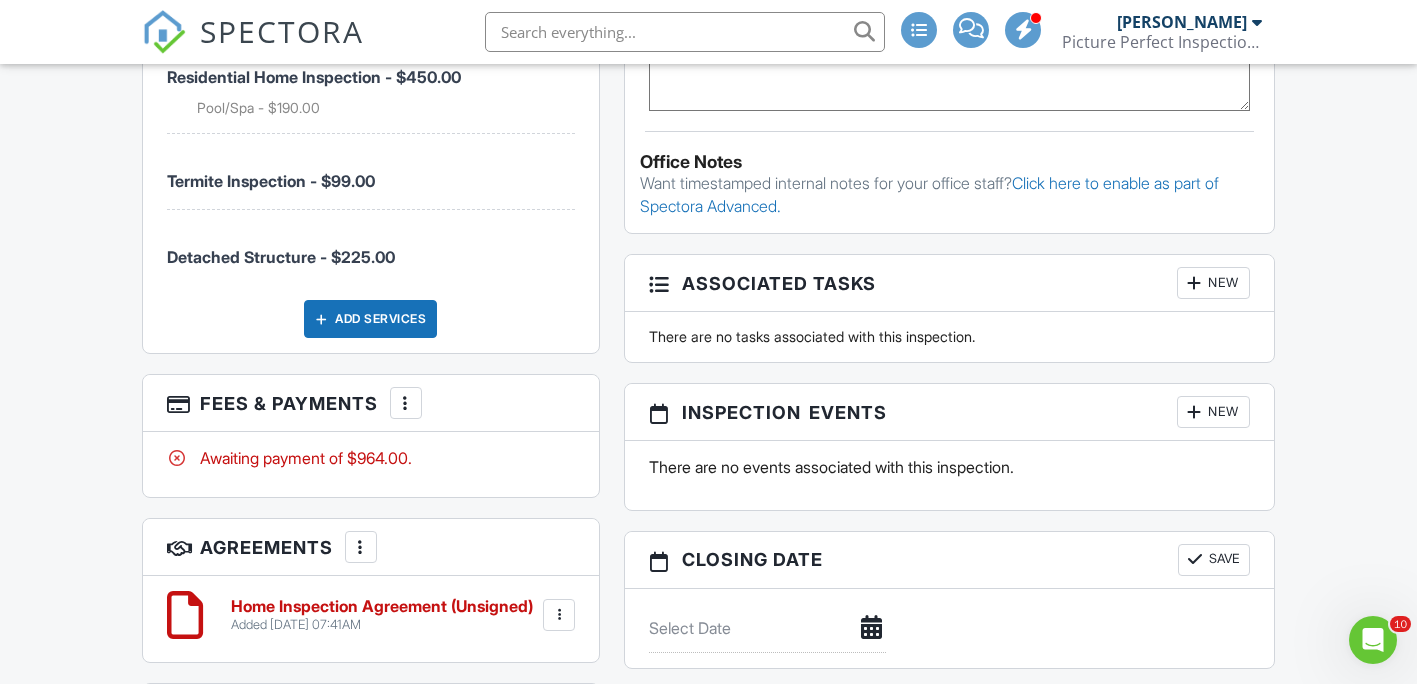 click on "Add Services" at bounding box center (370, 319) 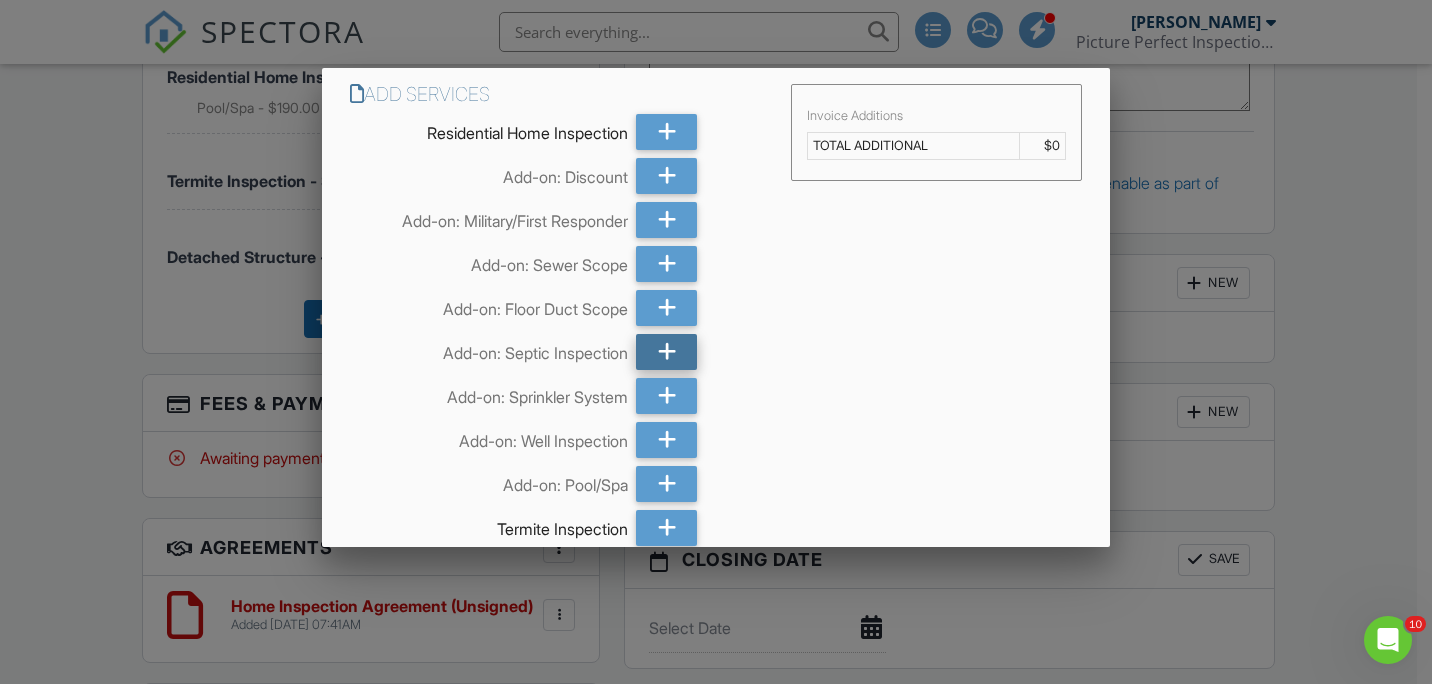 click at bounding box center [666, 352] 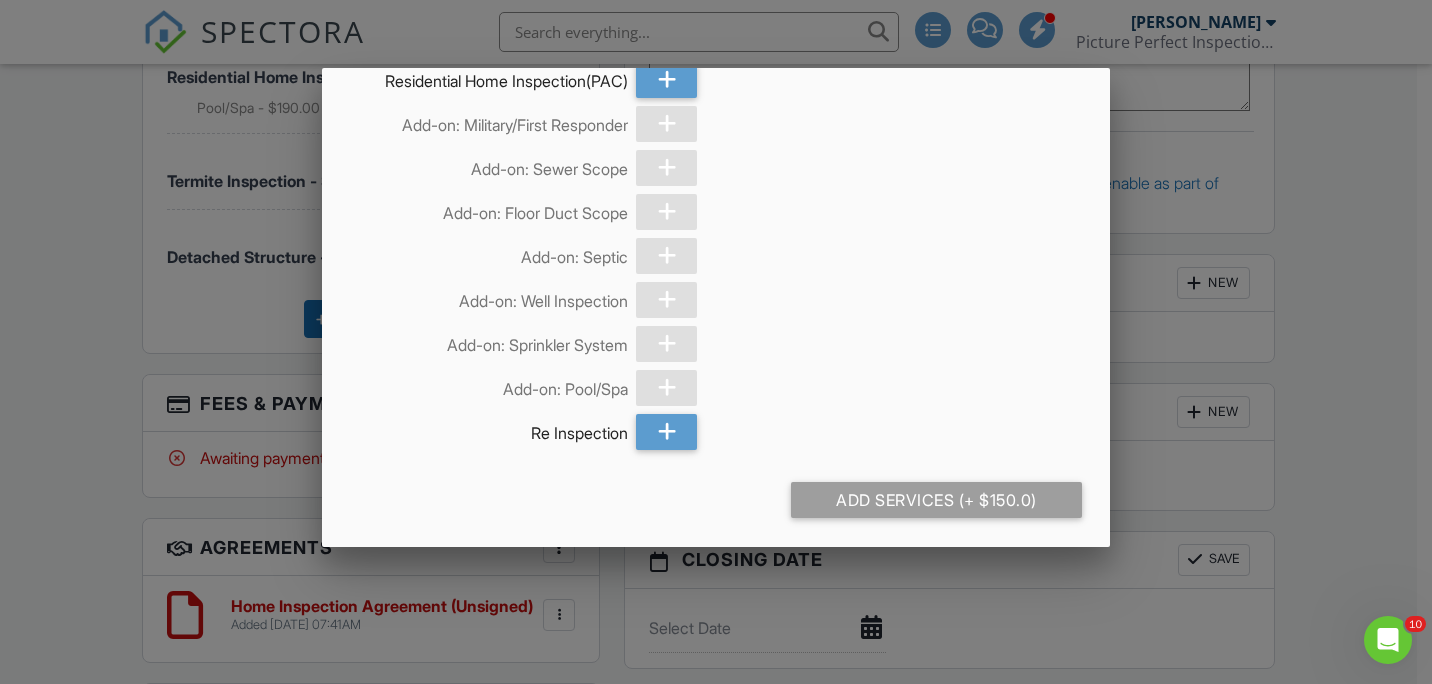 scroll, scrollTop: 642, scrollLeft: 0, axis: vertical 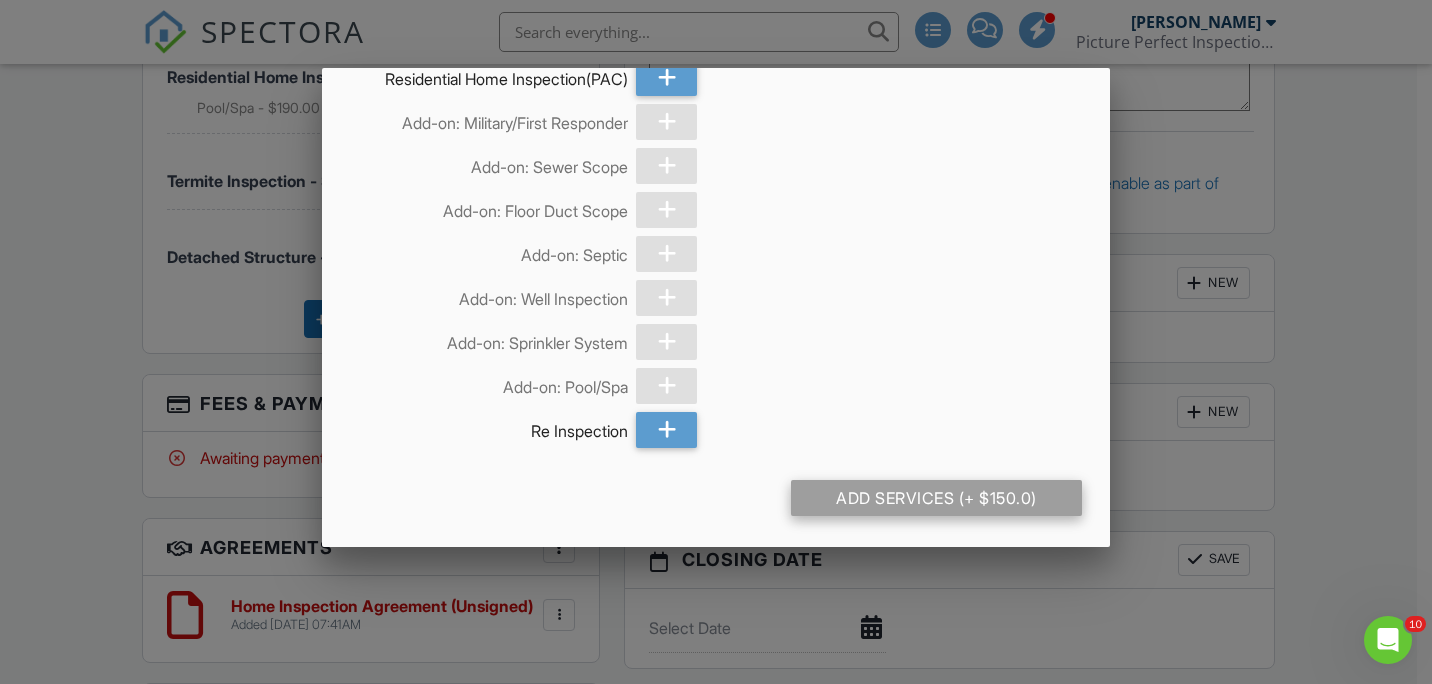 click on "Add Services
(+ $150.0)" at bounding box center (936, 498) 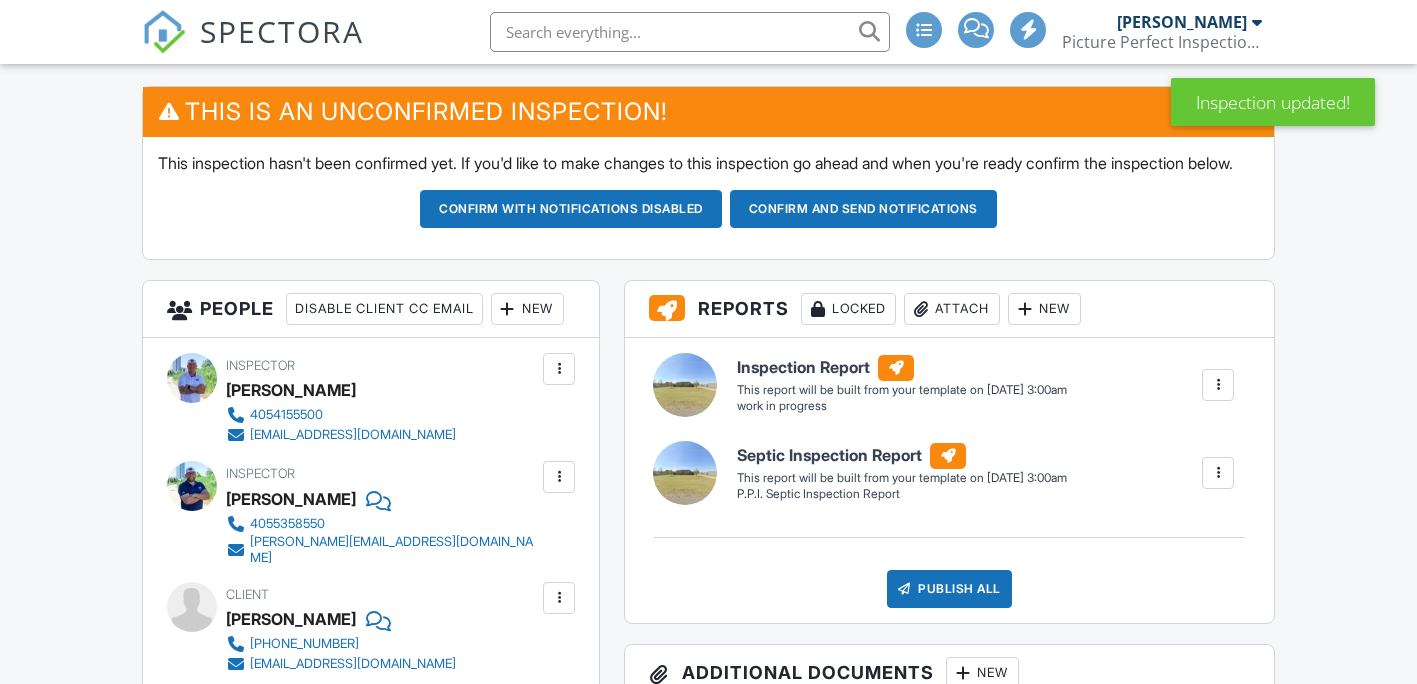 scroll, scrollTop: 0, scrollLeft: 0, axis: both 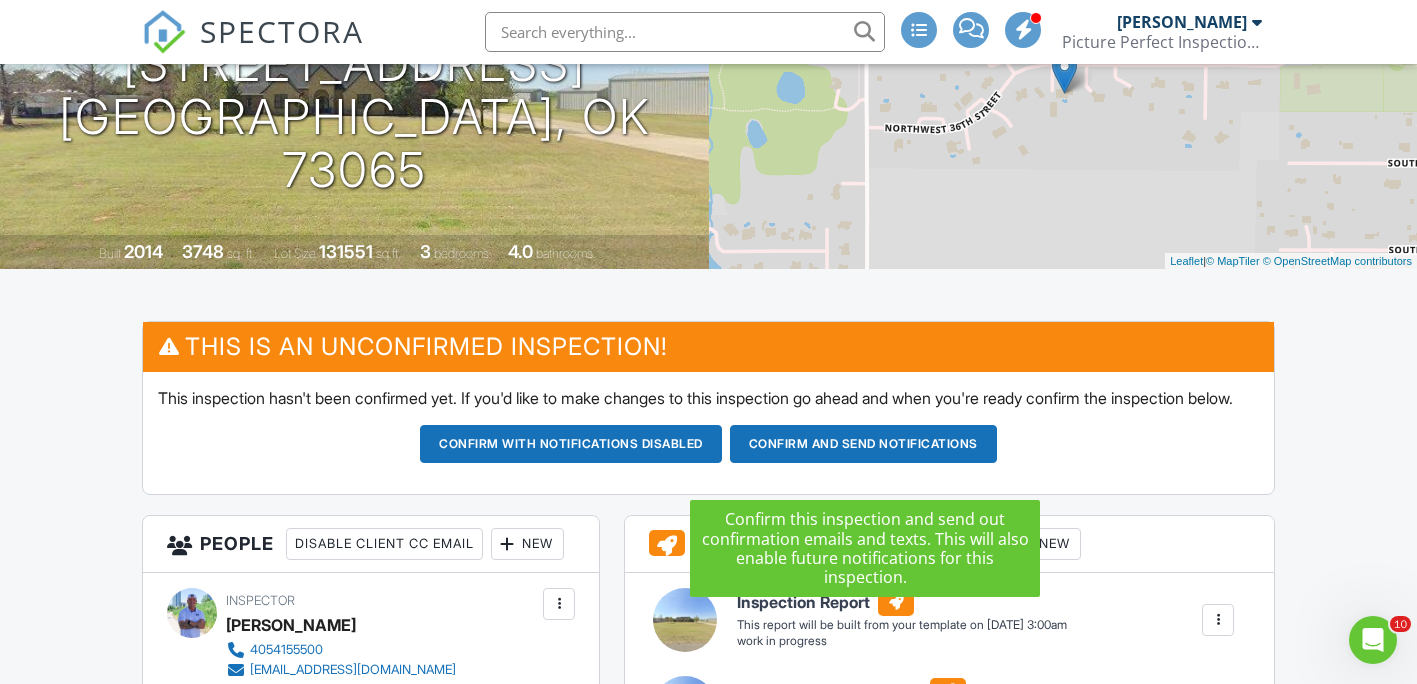 click on "Confirm and send notifications" at bounding box center [571, 444] 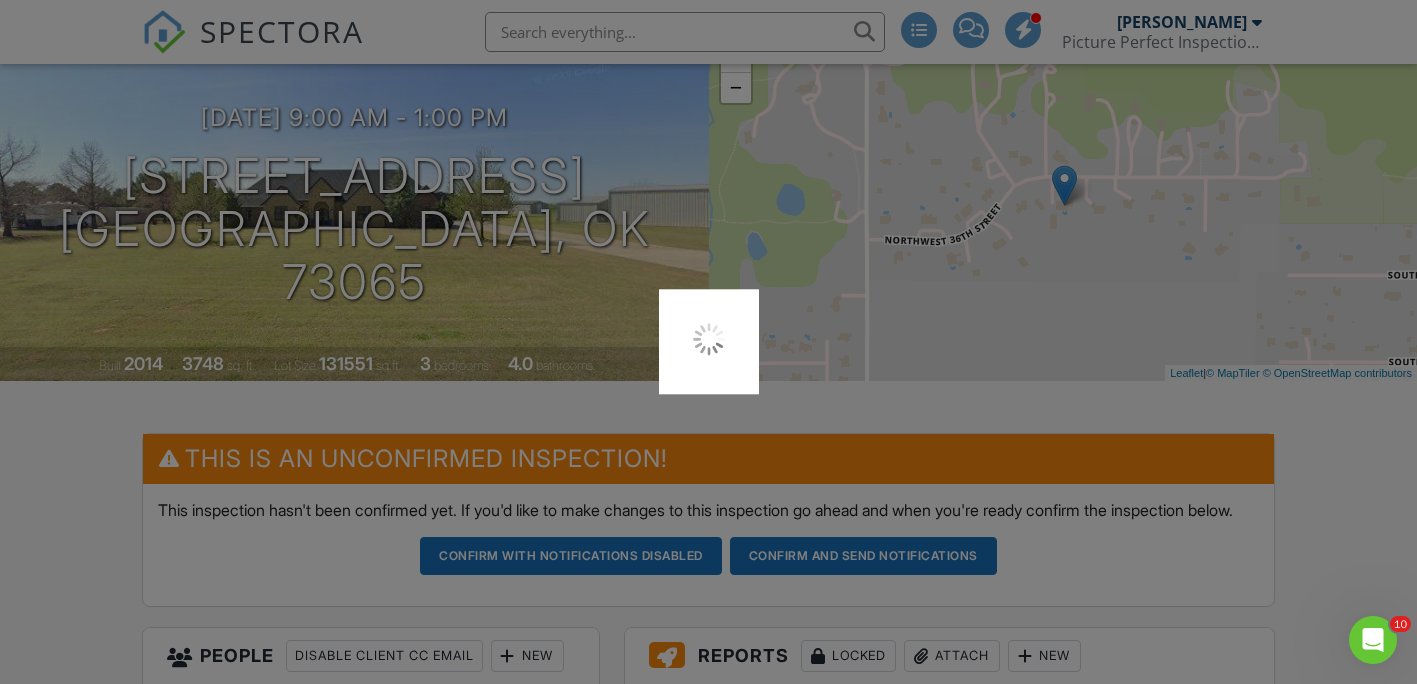 scroll, scrollTop: 0, scrollLeft: 0, axis: both 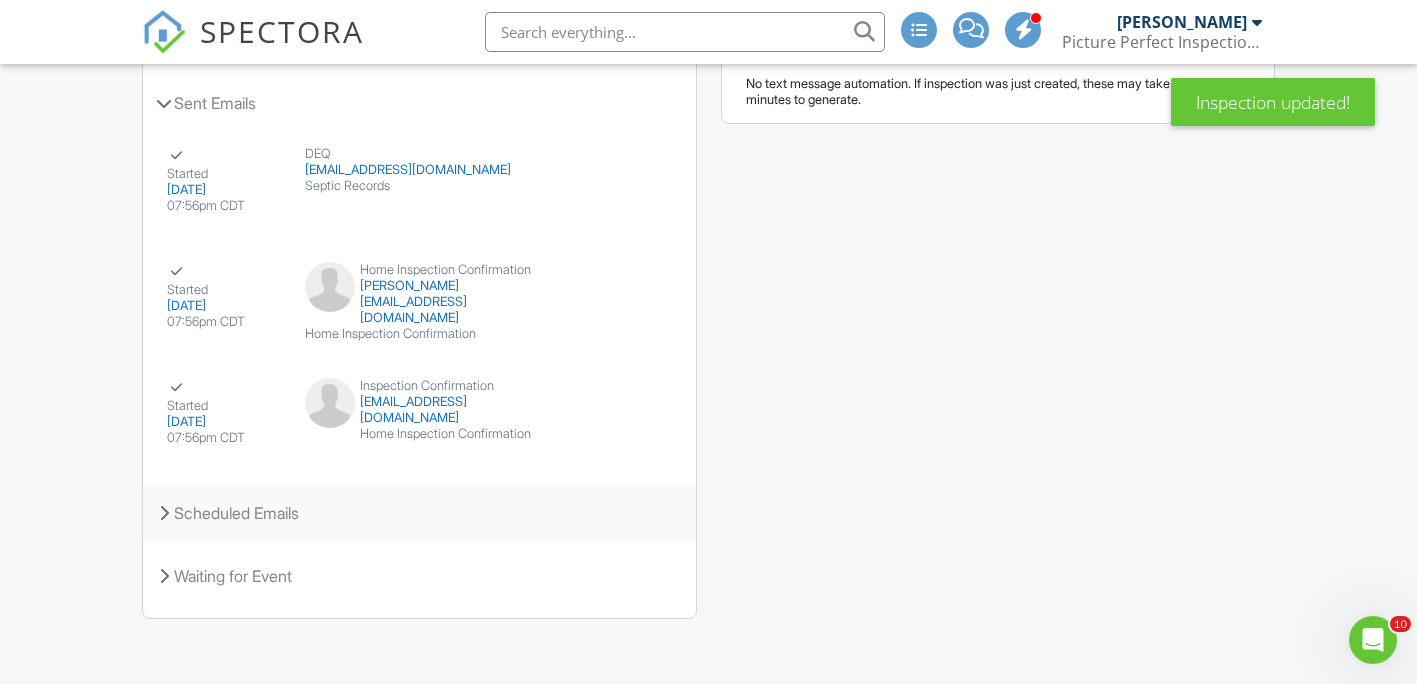 click on "Scheduled Emails" at bounding box center [419, 513] 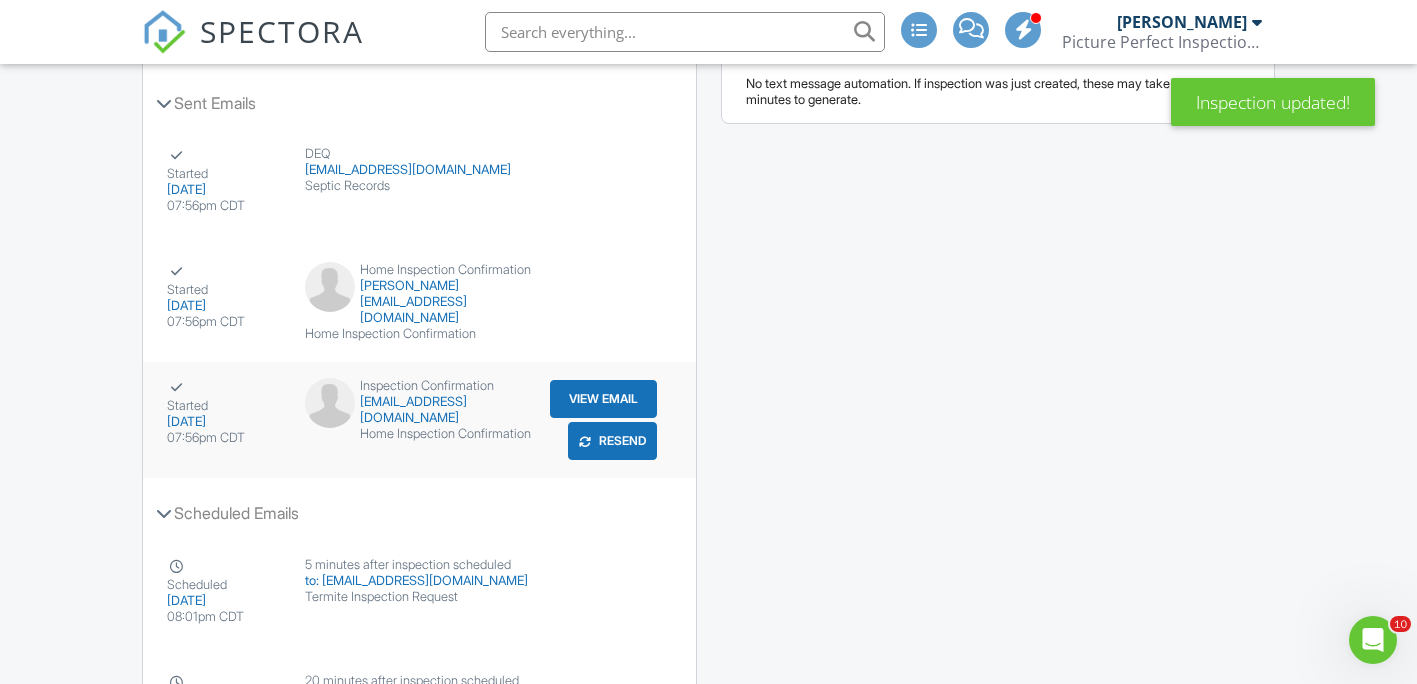 scroll, scrollTop: 3132, scrollLeft: 0, axis: vertical 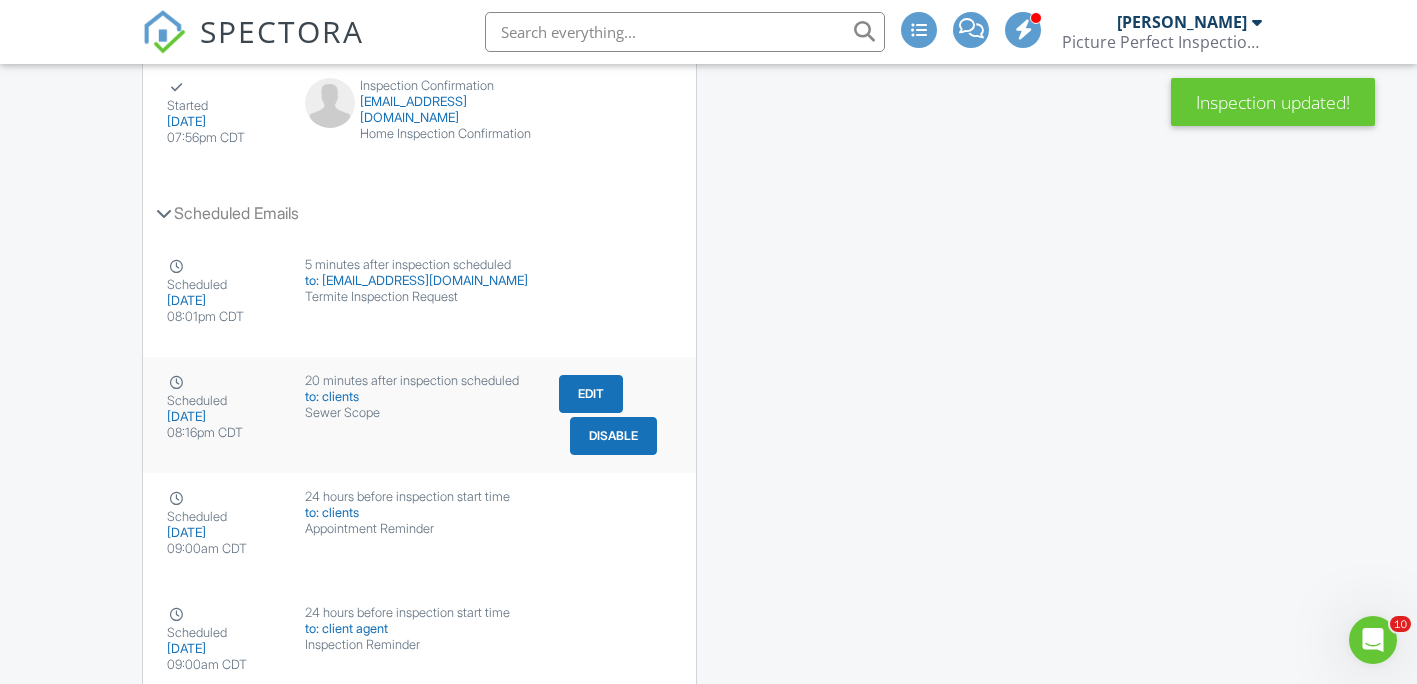 click on "Disable" at bounding box center [613, 436] 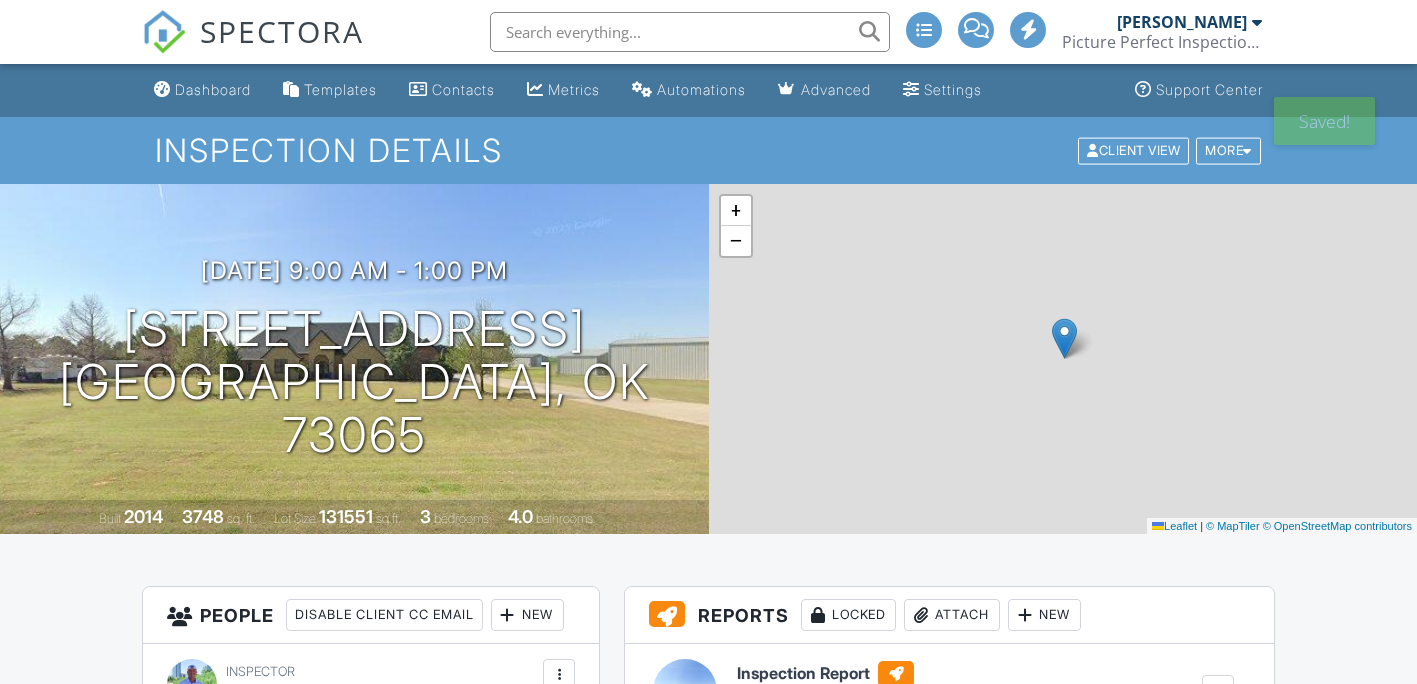 scroll, scrollTop: 0, scrollLeft: 0, axis: both 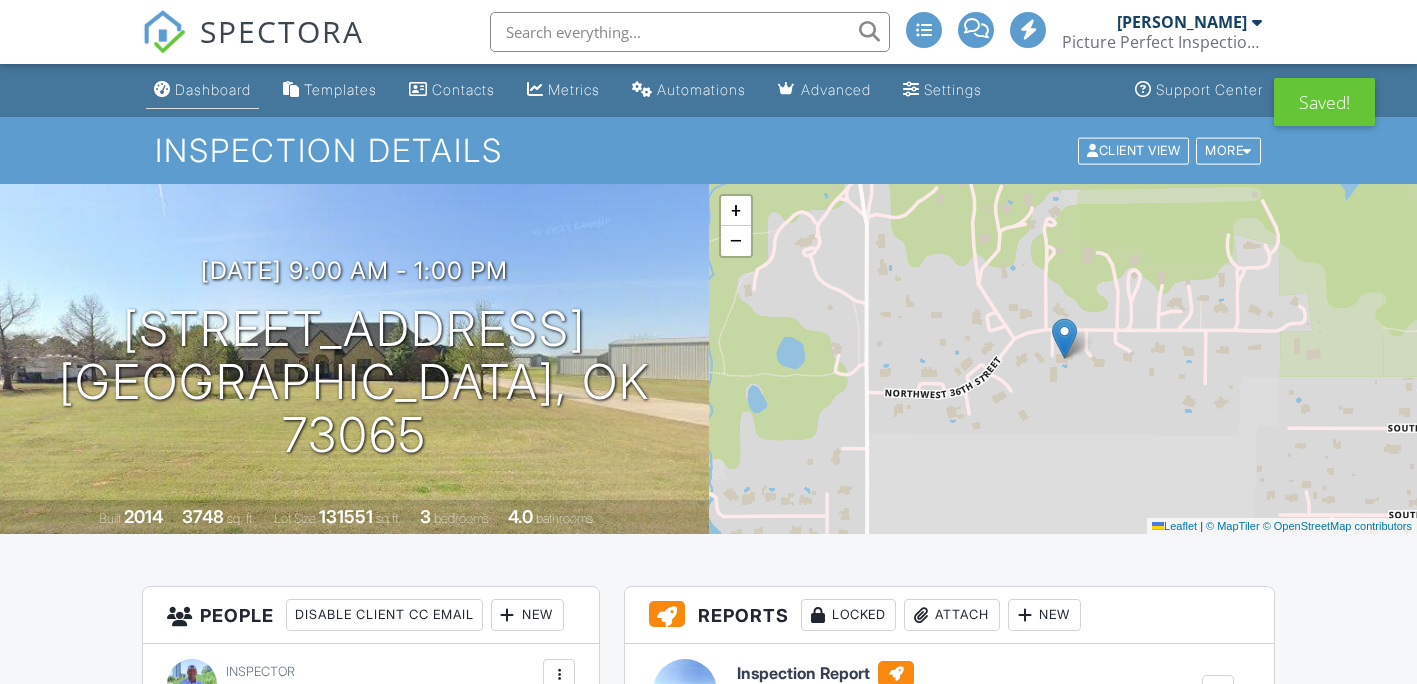 click on "Dashboard" at bounding box center [213, 89] 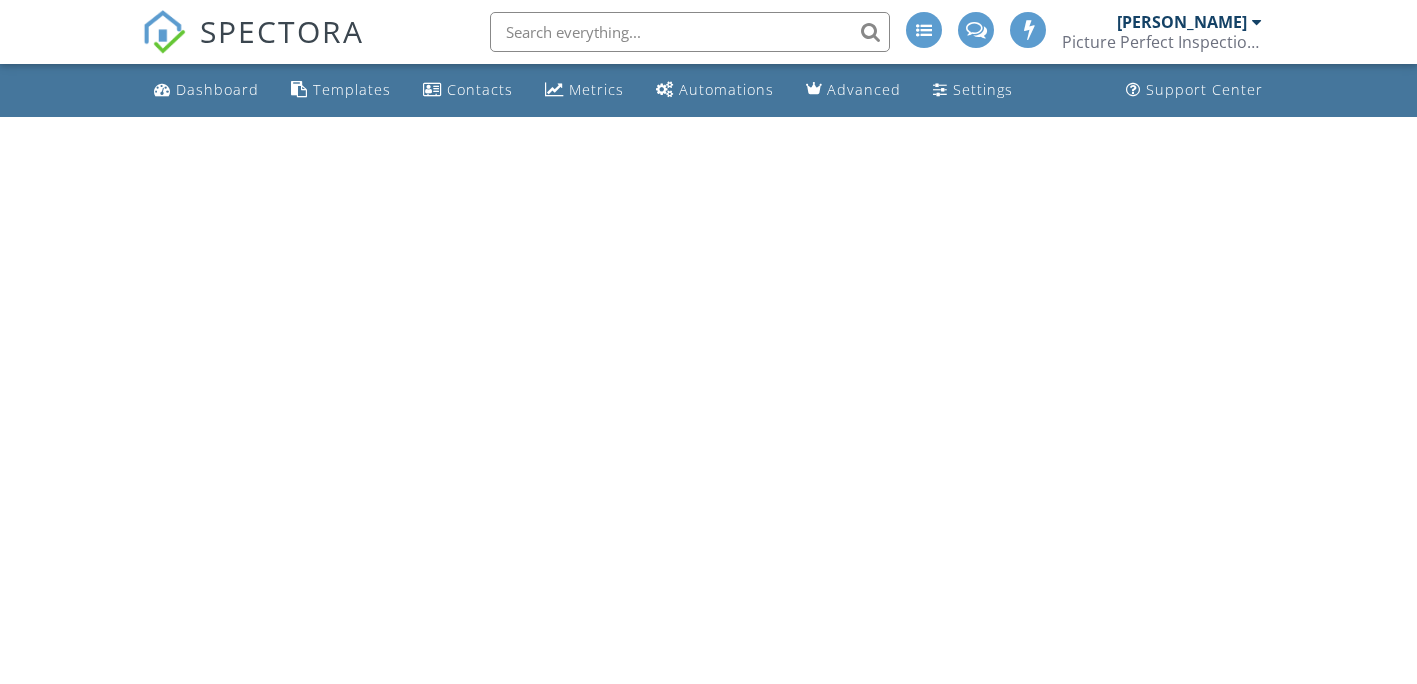 scroll, scrollTop: 0, scrollLeft: 0, axis: both 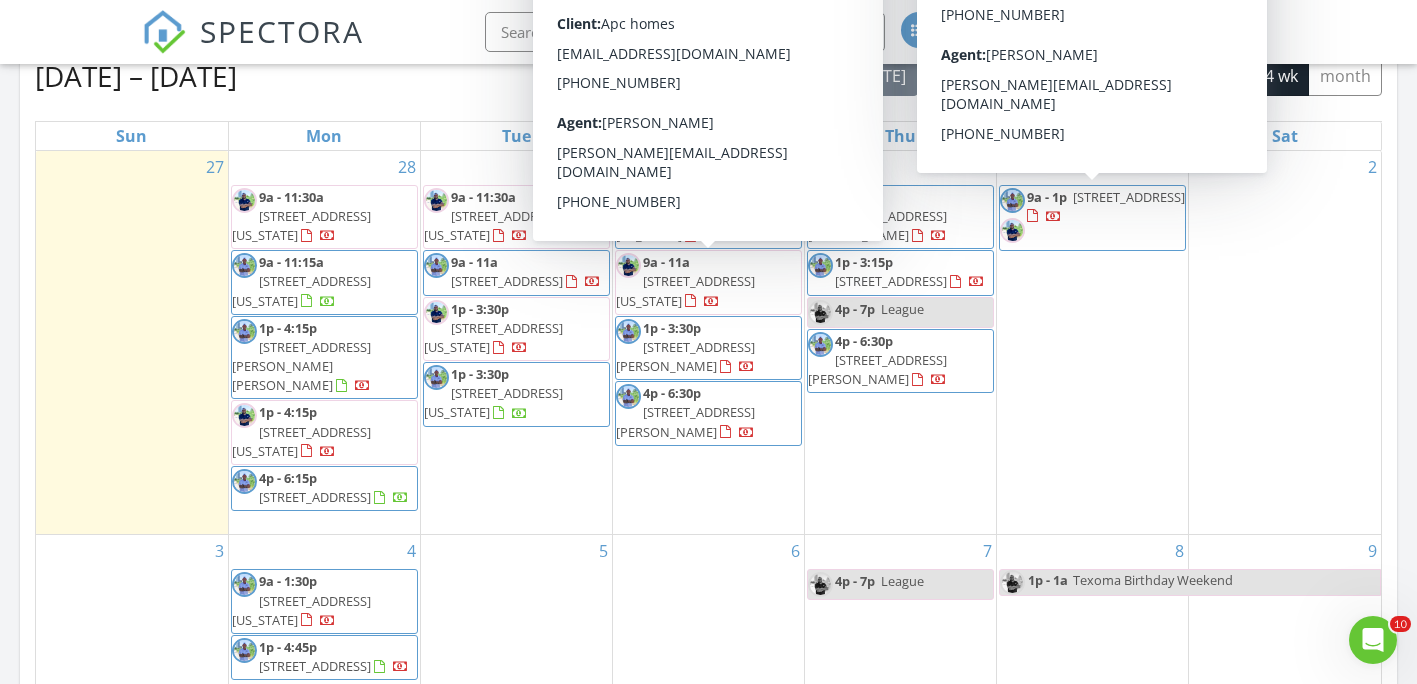 click on "1208 NW 36th St, Newcastle 73065" at bounding box center [1129, 197] 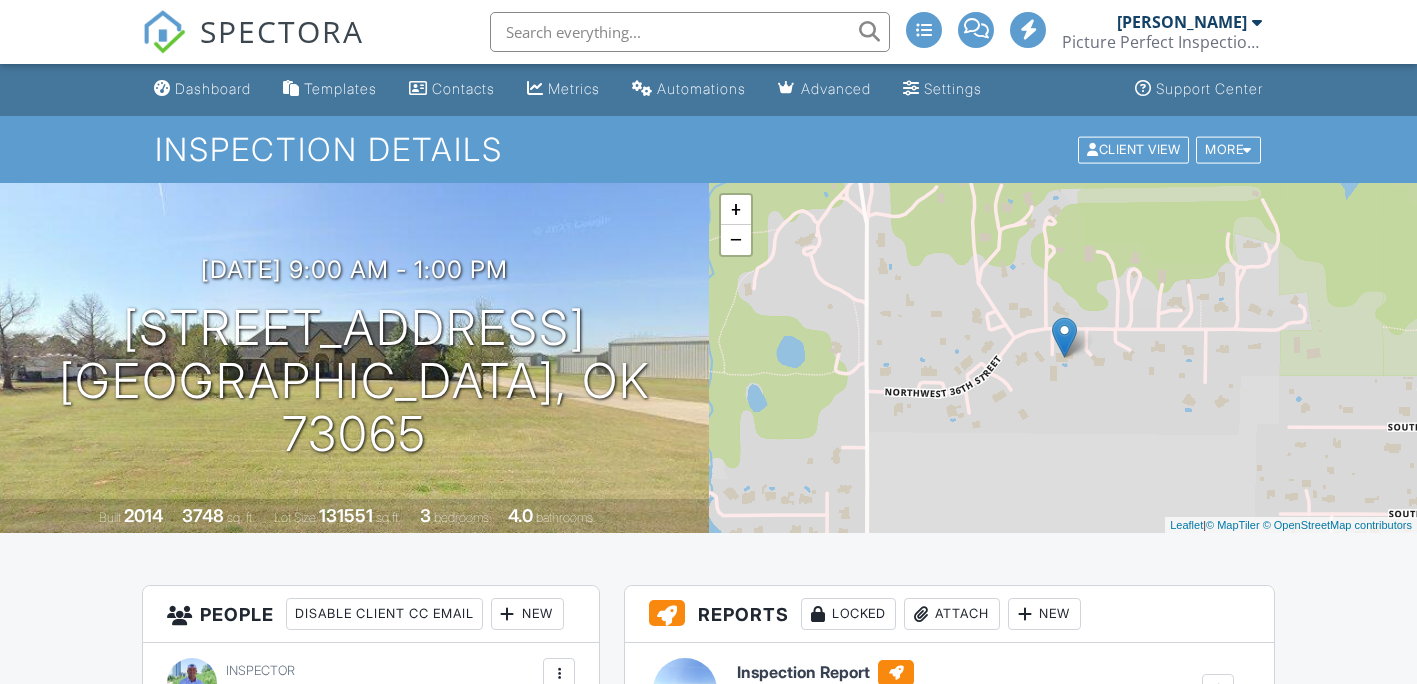 scroll, scrollTop: 600, scrollLeft: 0, axis: vertical 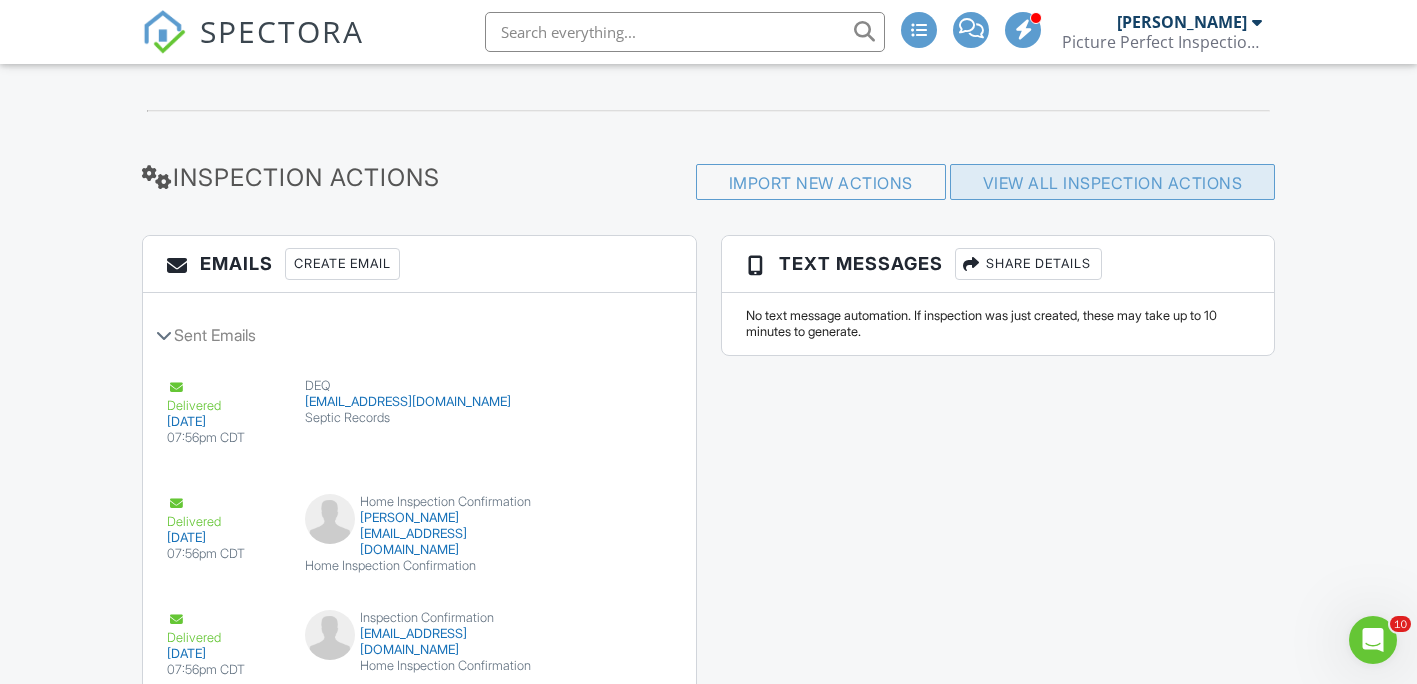 click on "View All Inspection Actions" at bounding box center (1113, 183) 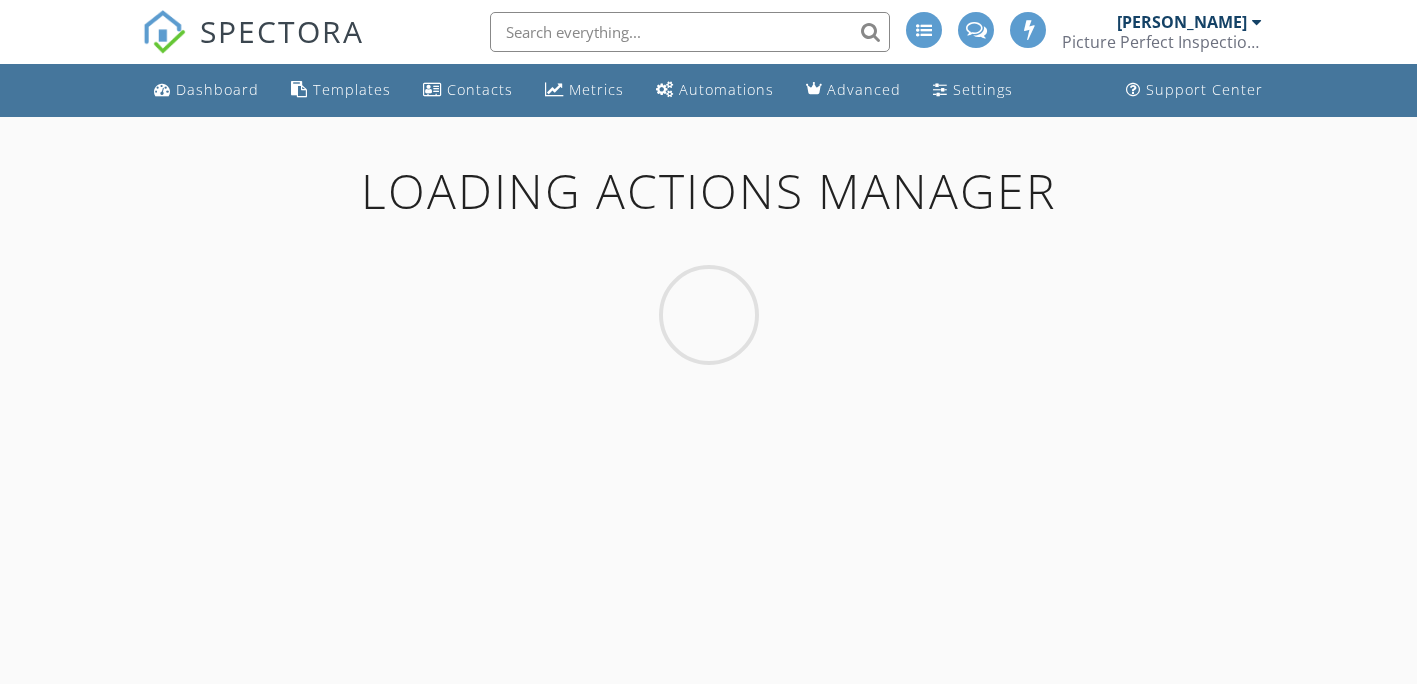 scroll, scrollTop: 0, scrollLeft: 0, axis: both 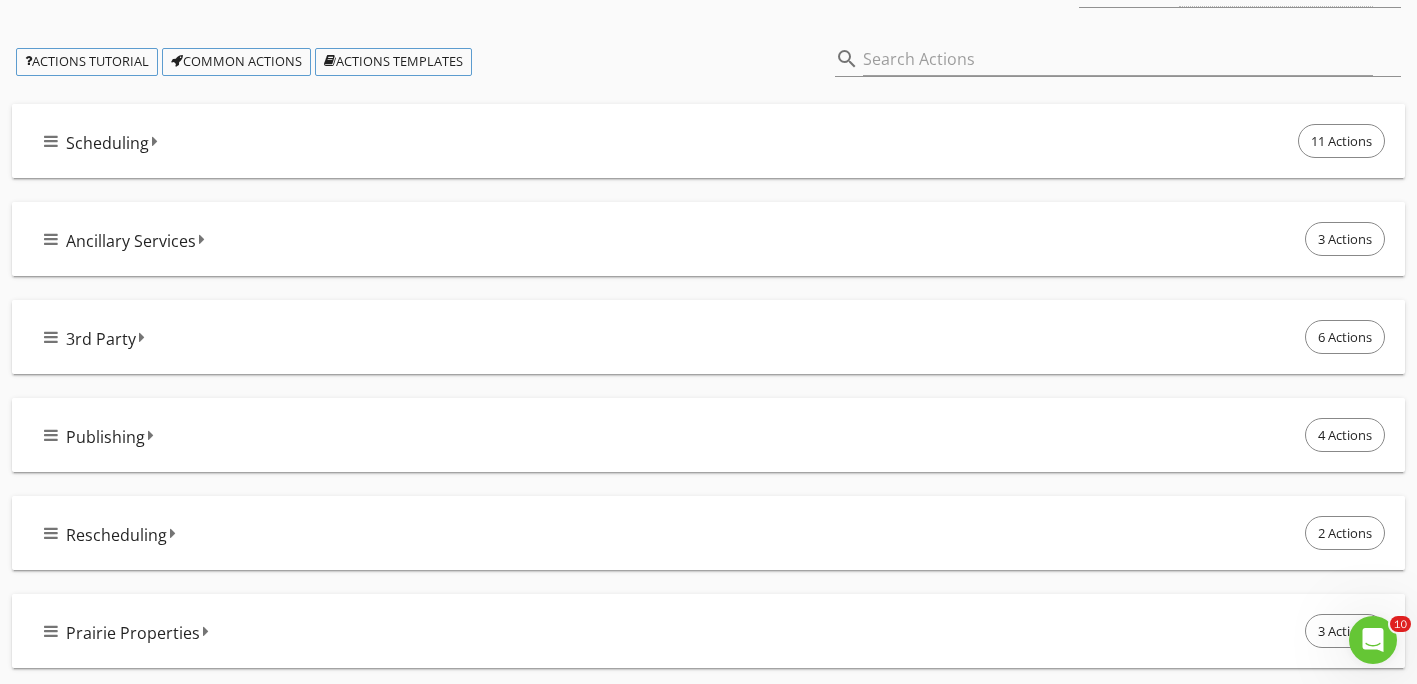 click on "Rescheduling
2 Actions" at bounding box center (716, 533) 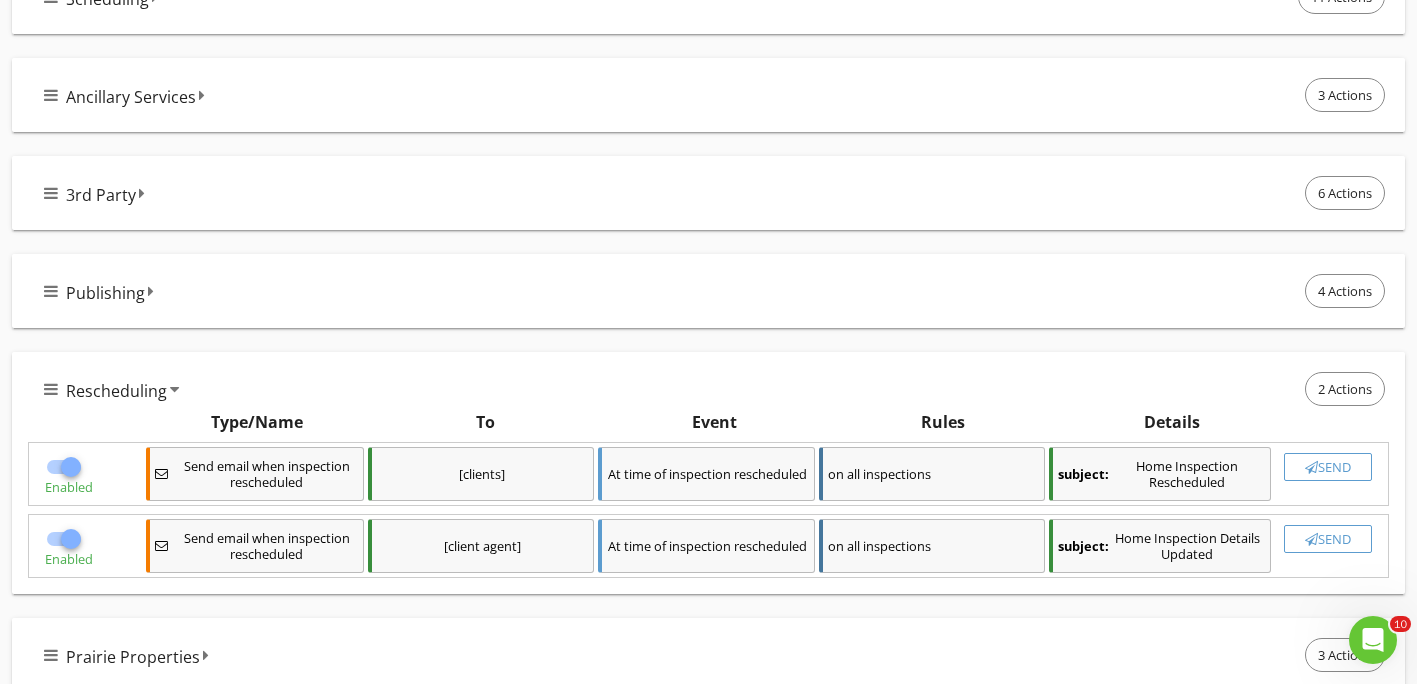 scroll, scrollTop: 402, scrollLeft: 0, axis: vertical 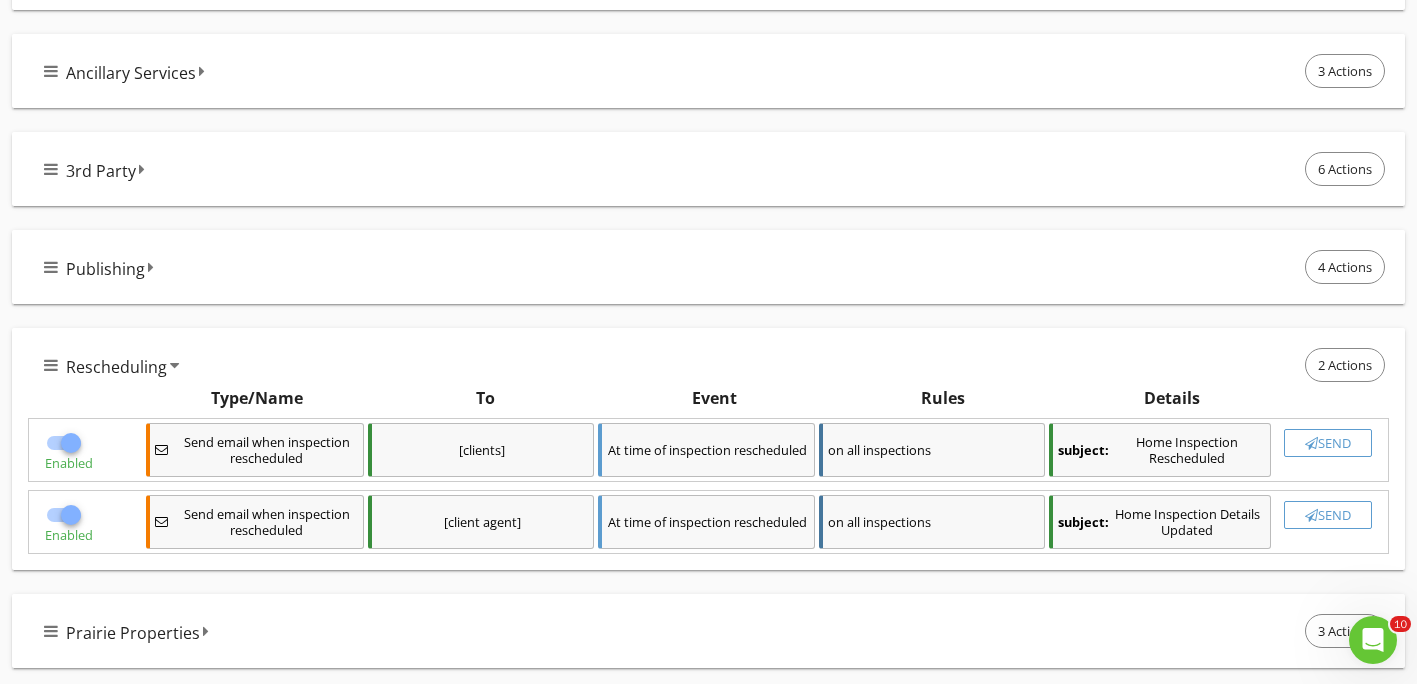 click at bounding box center (71, 443) 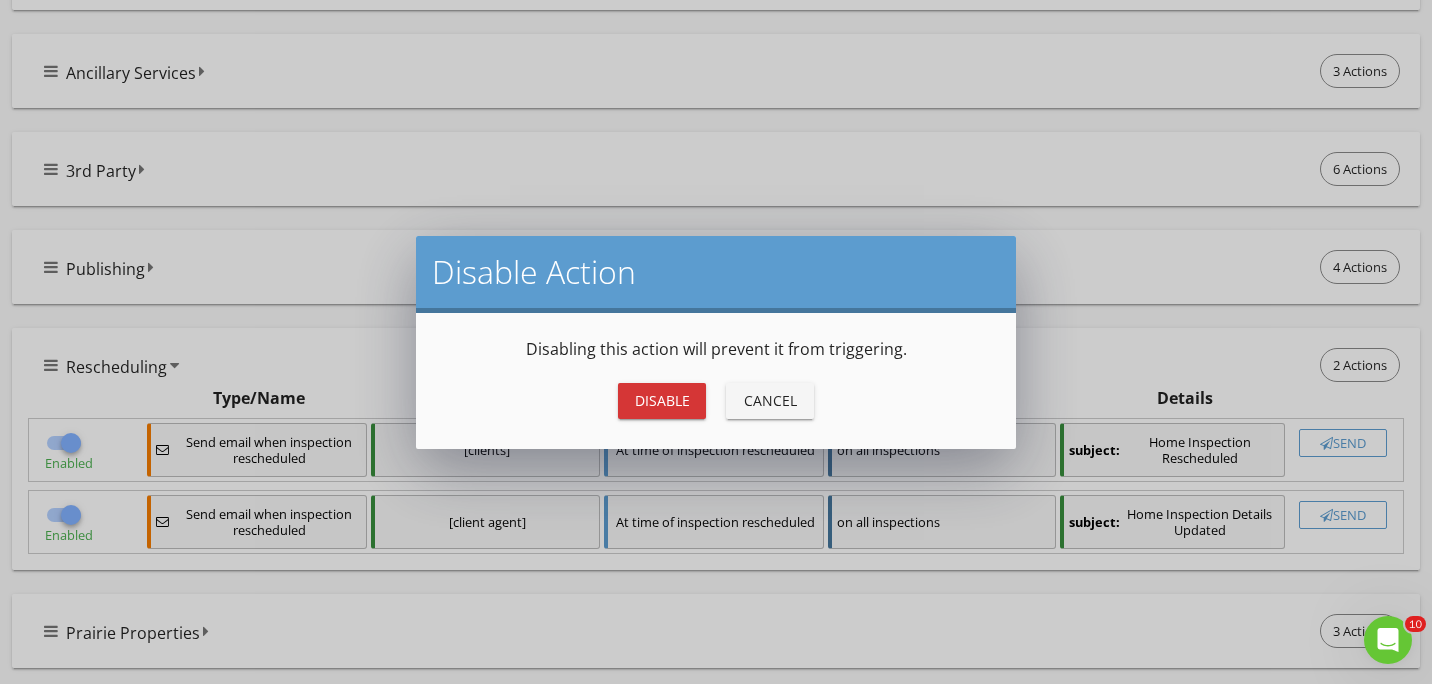 click on "Disable" at bounding box center (662, 400) 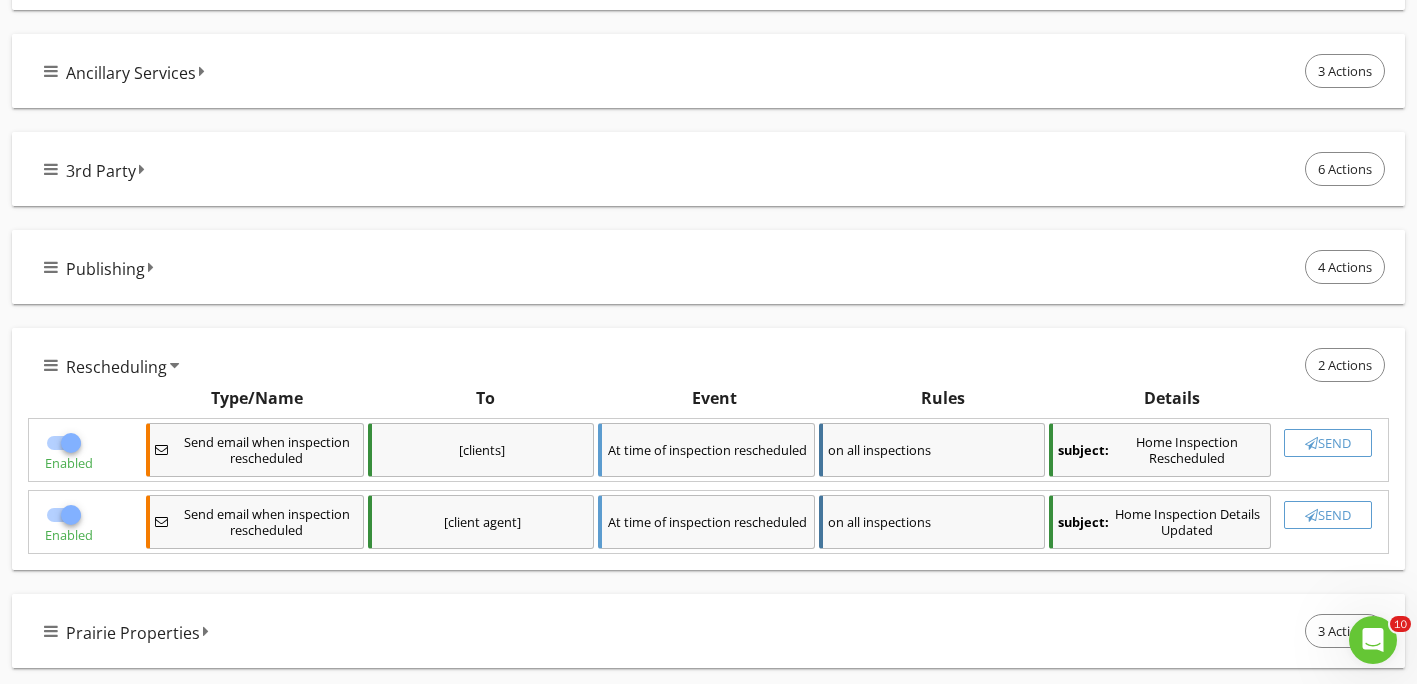checkbox on "false" 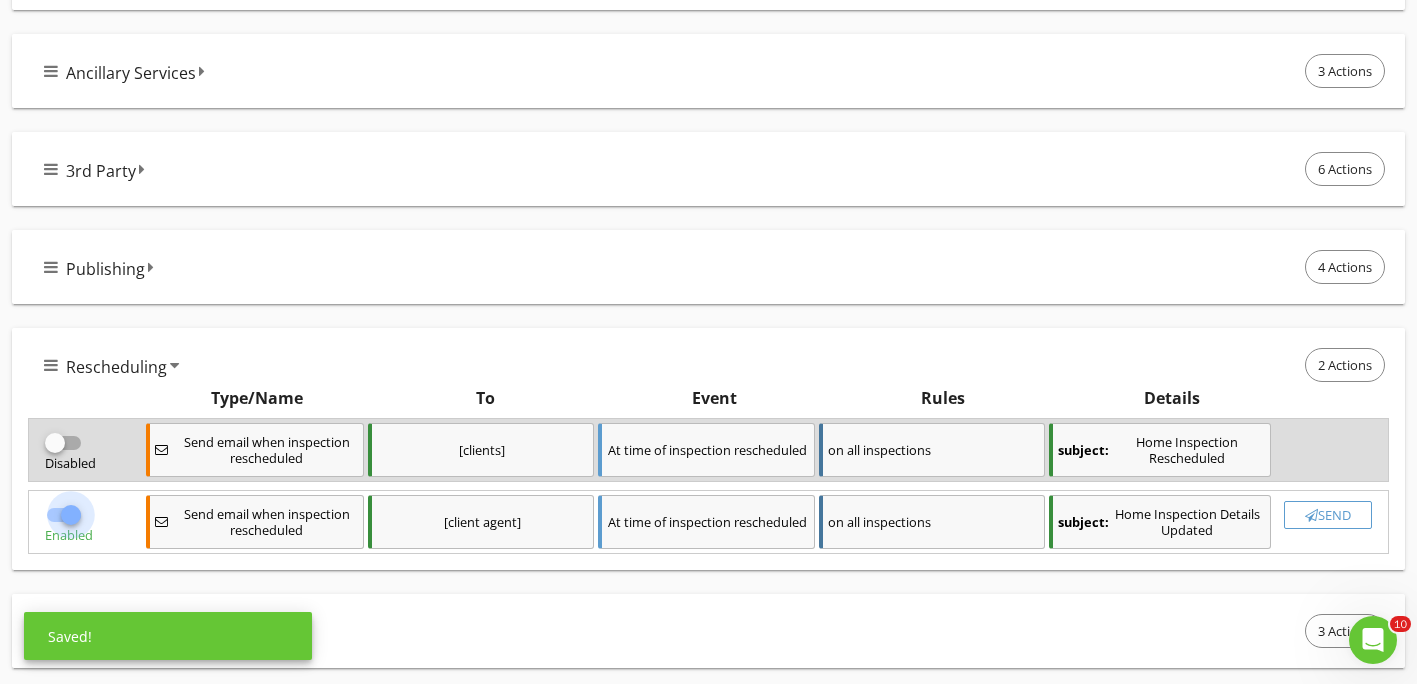 click at bounding box center [71, 515] 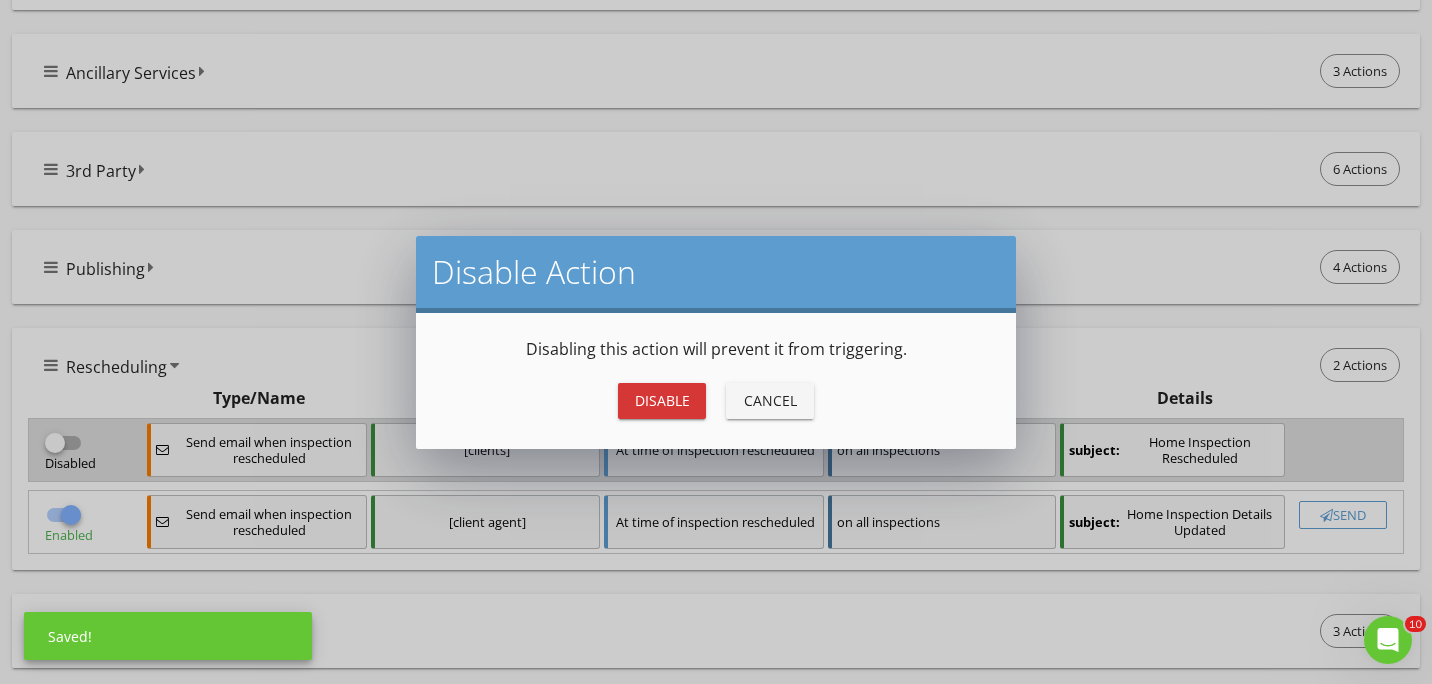 click on "Disable" at bounding box center [662, 401] 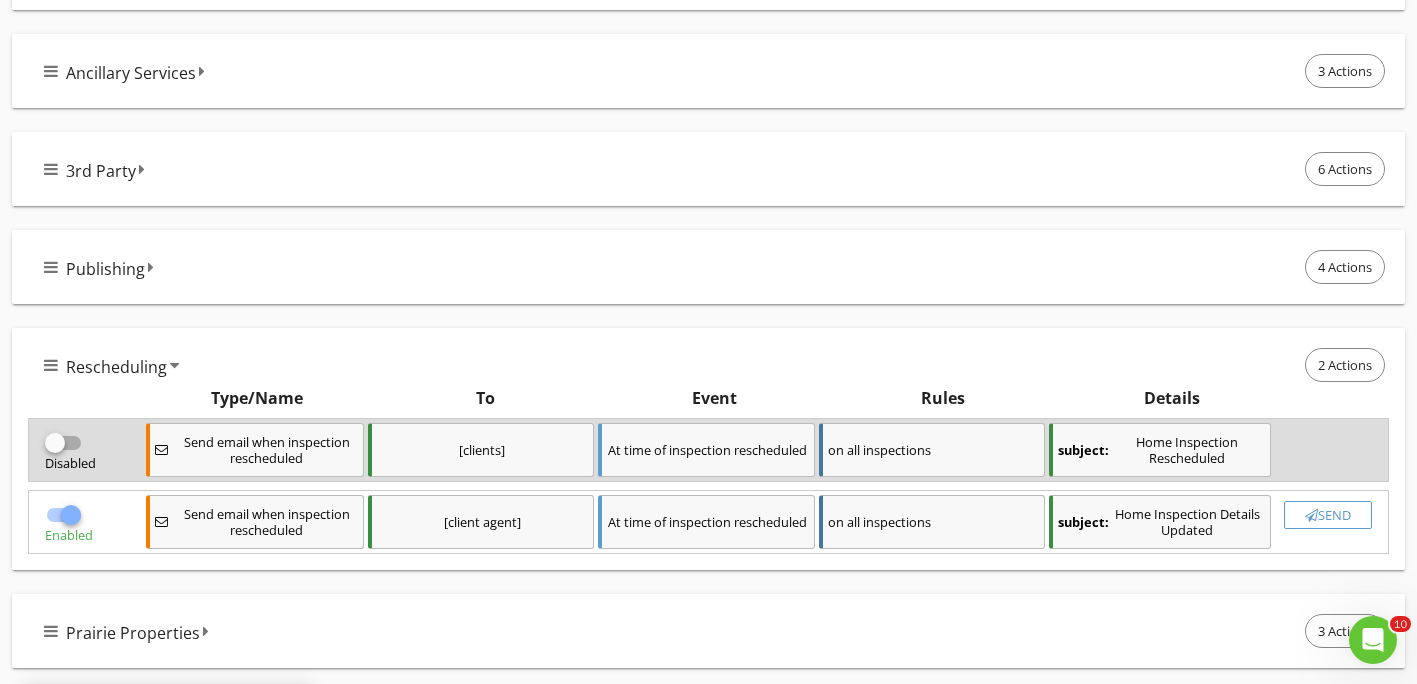 checkbox on "false" 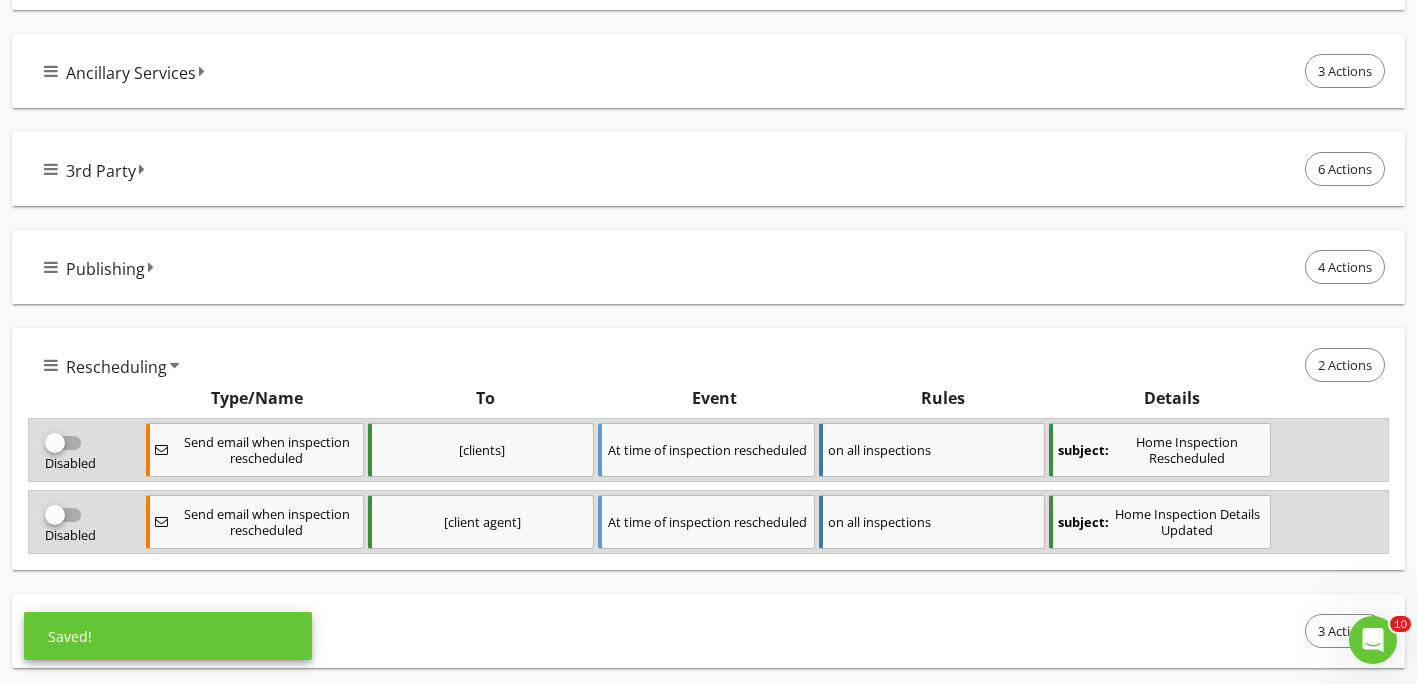 click on "3rd Party
6 Actions" at bounding box center [716, 169] 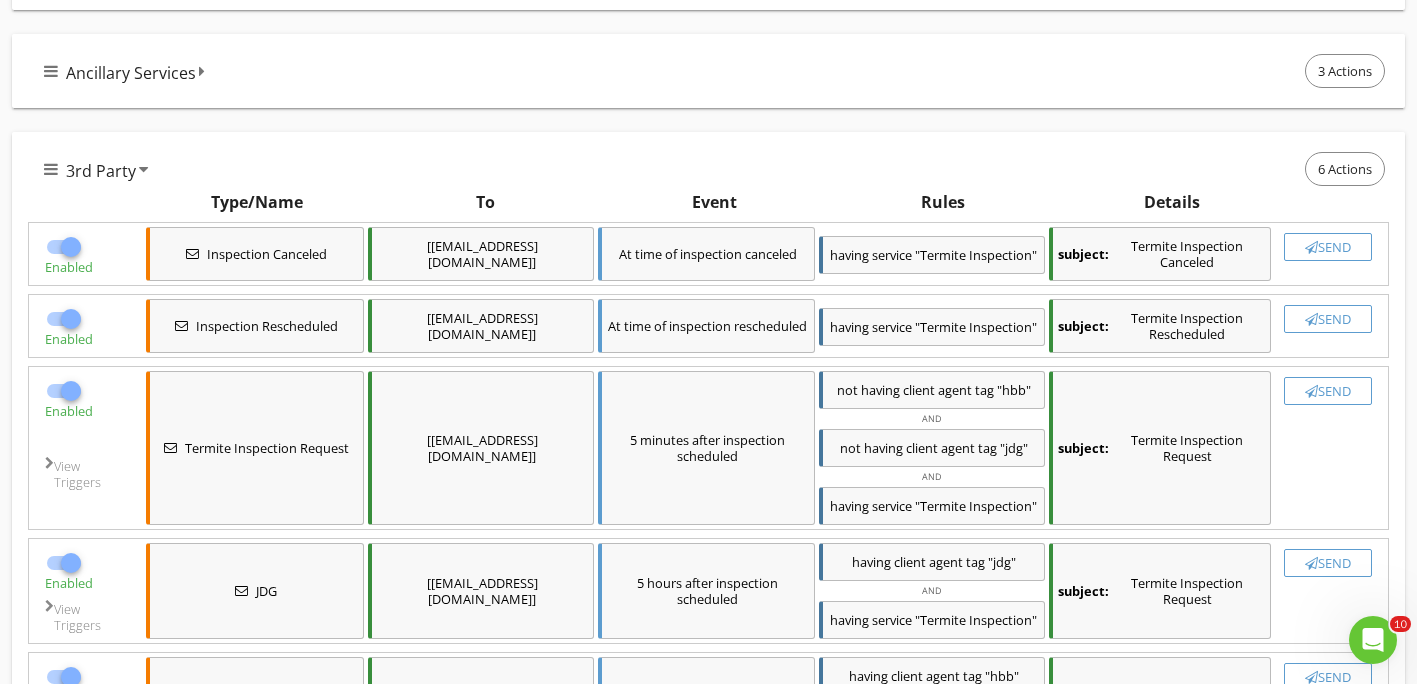 click at bounding box center (71, 319) 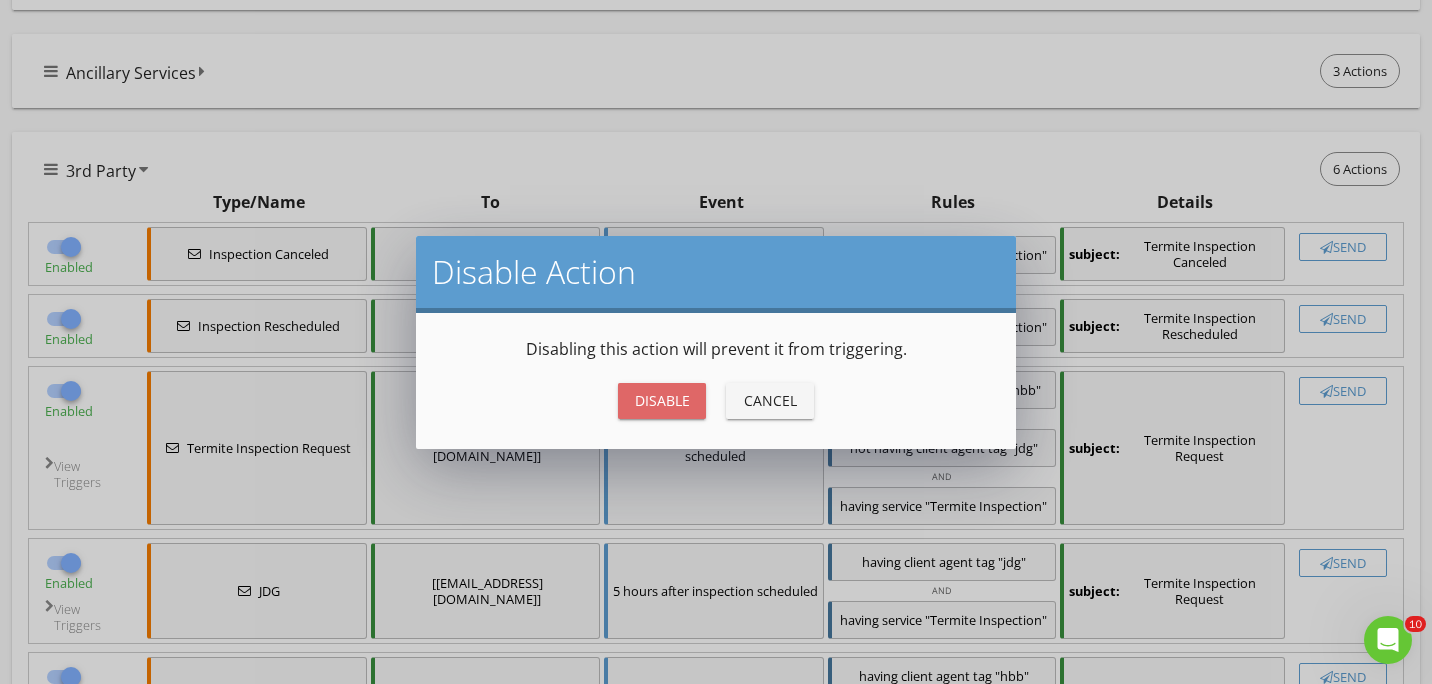 click on "Disable" at bounding box center (662, 401) 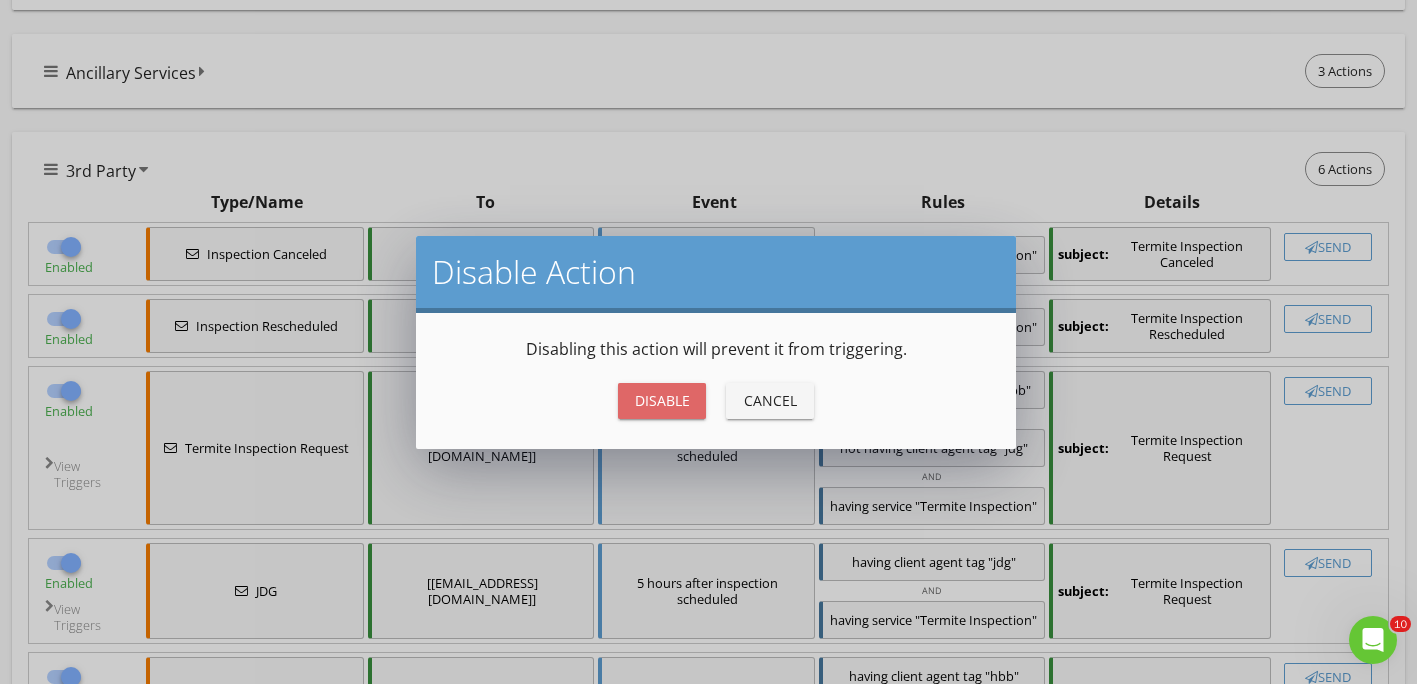 checkbox on "false" 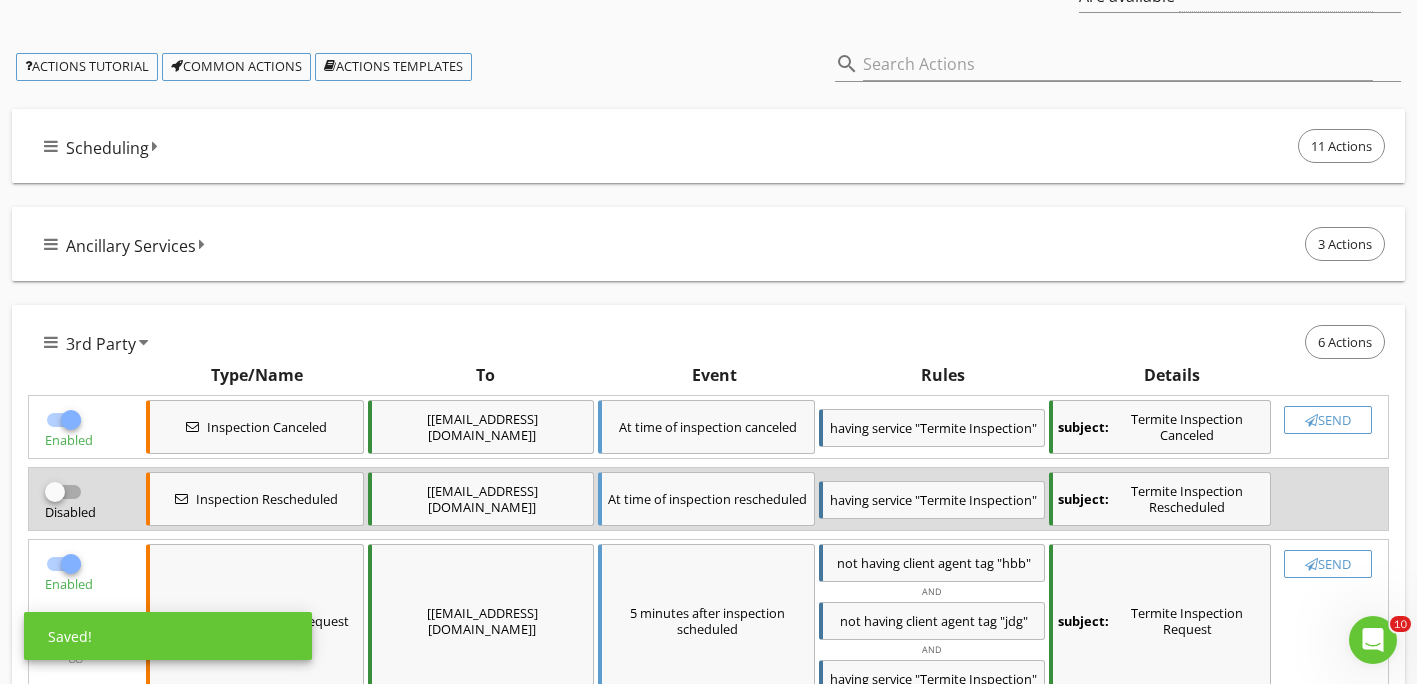 scroll, scrollTop: 0, scrollLeft: 0, axis: both 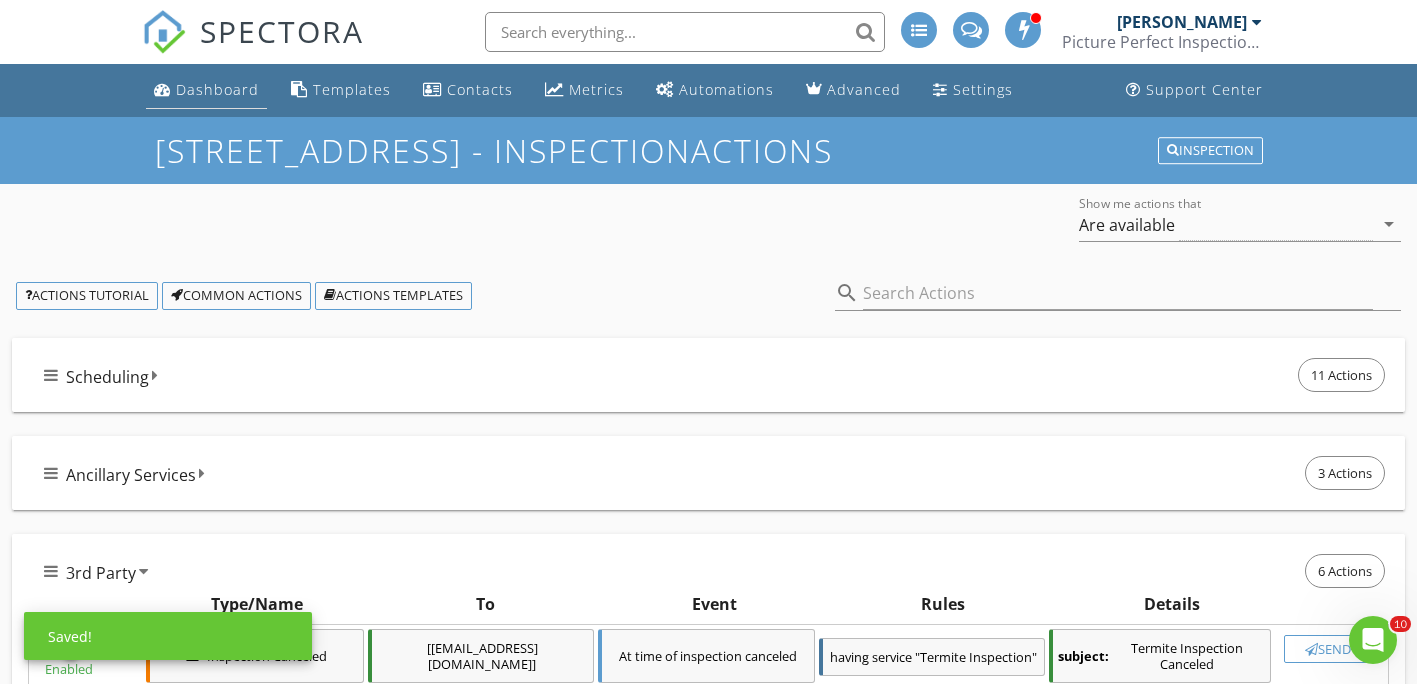 click on "Dashboard" at bounding box center (217, 89) 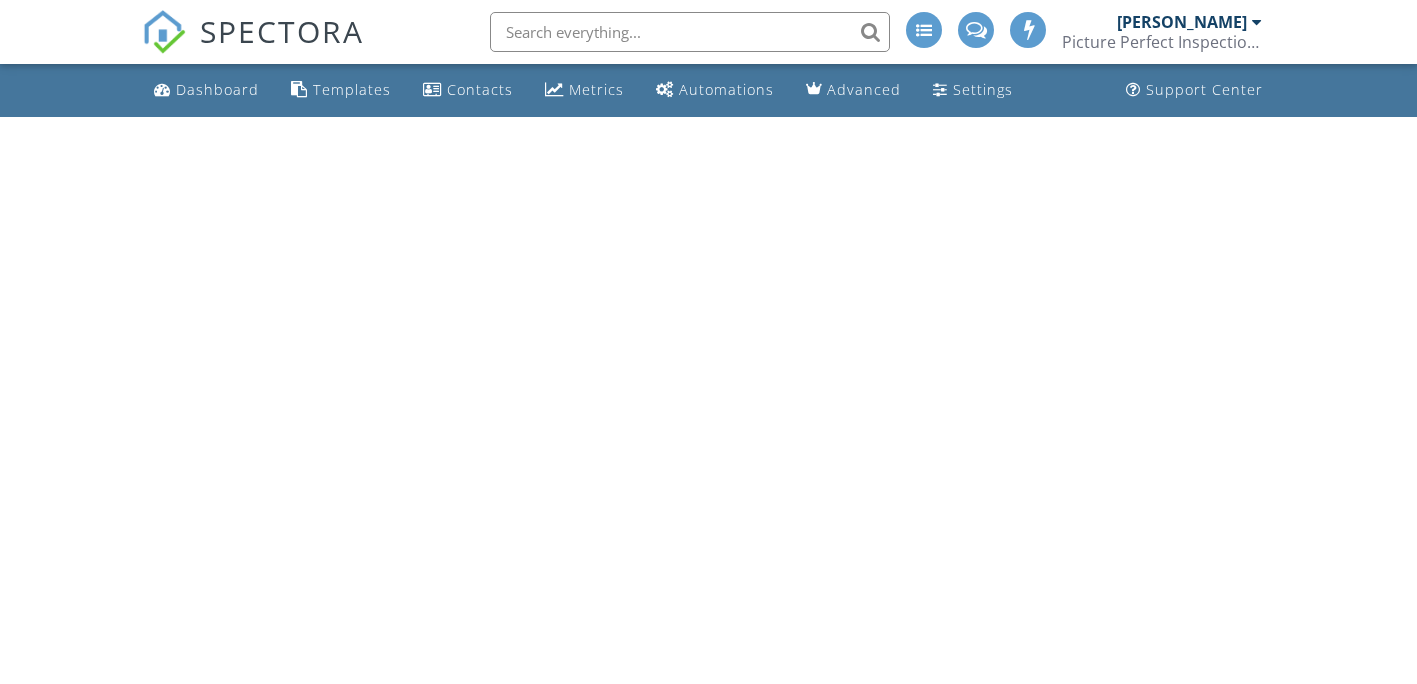 scroll, scrollTop: 0, scrollLeft: 0, axis: both 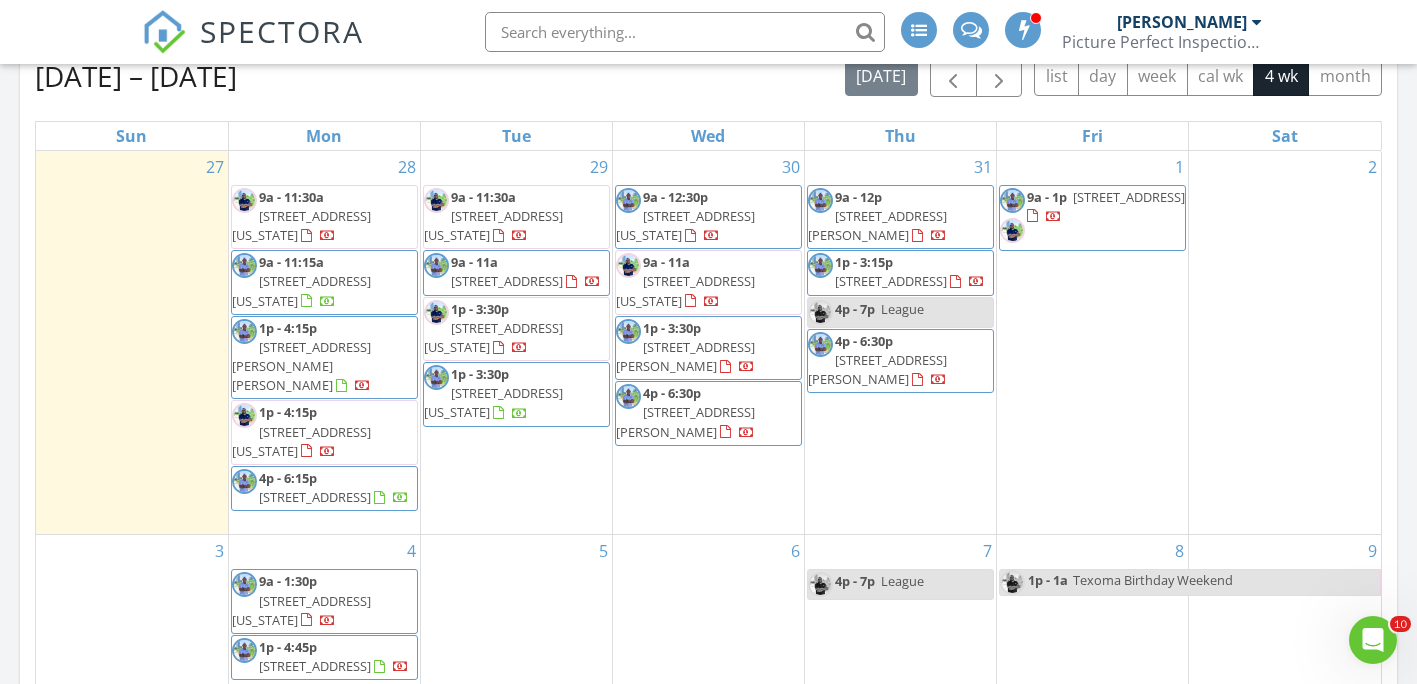 click on "[STREET_ADDRESS]" at bounding box center (1129, 197) 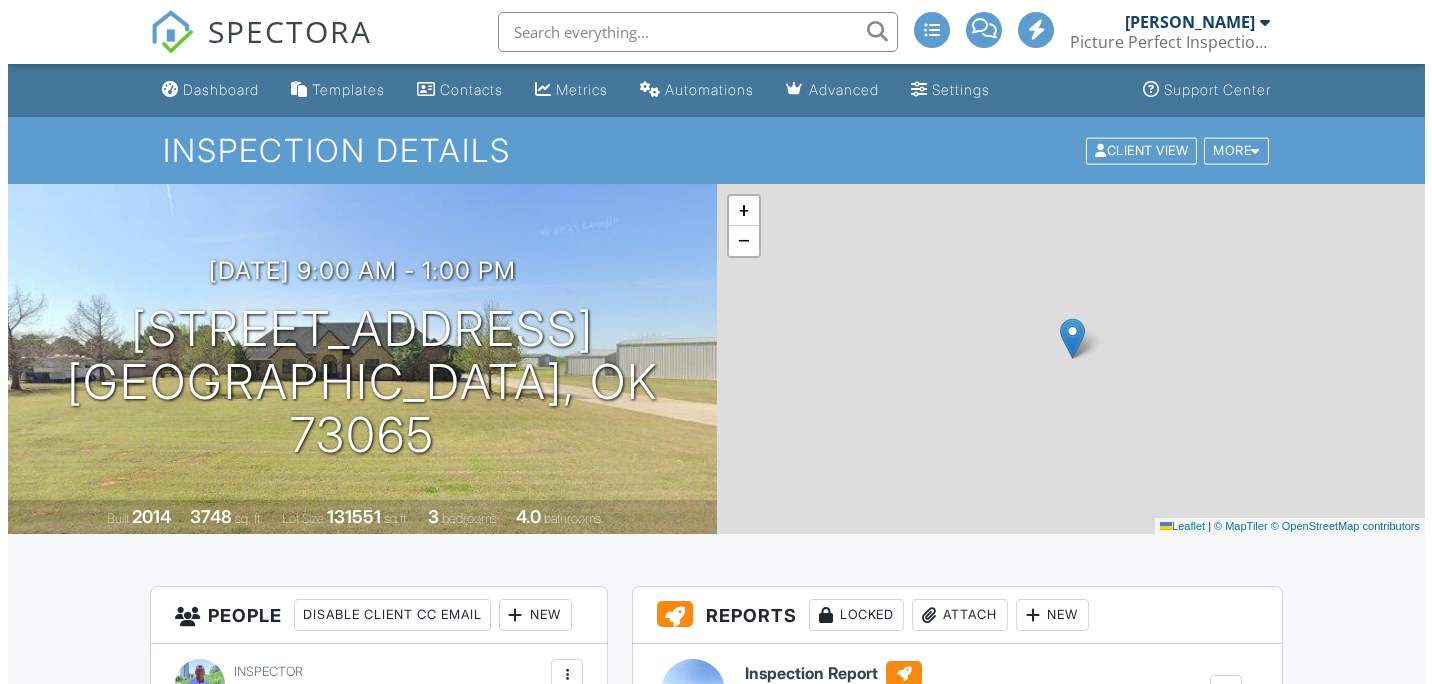 scroll, scrollTop: 0, scrollLeft: 0, axis: both 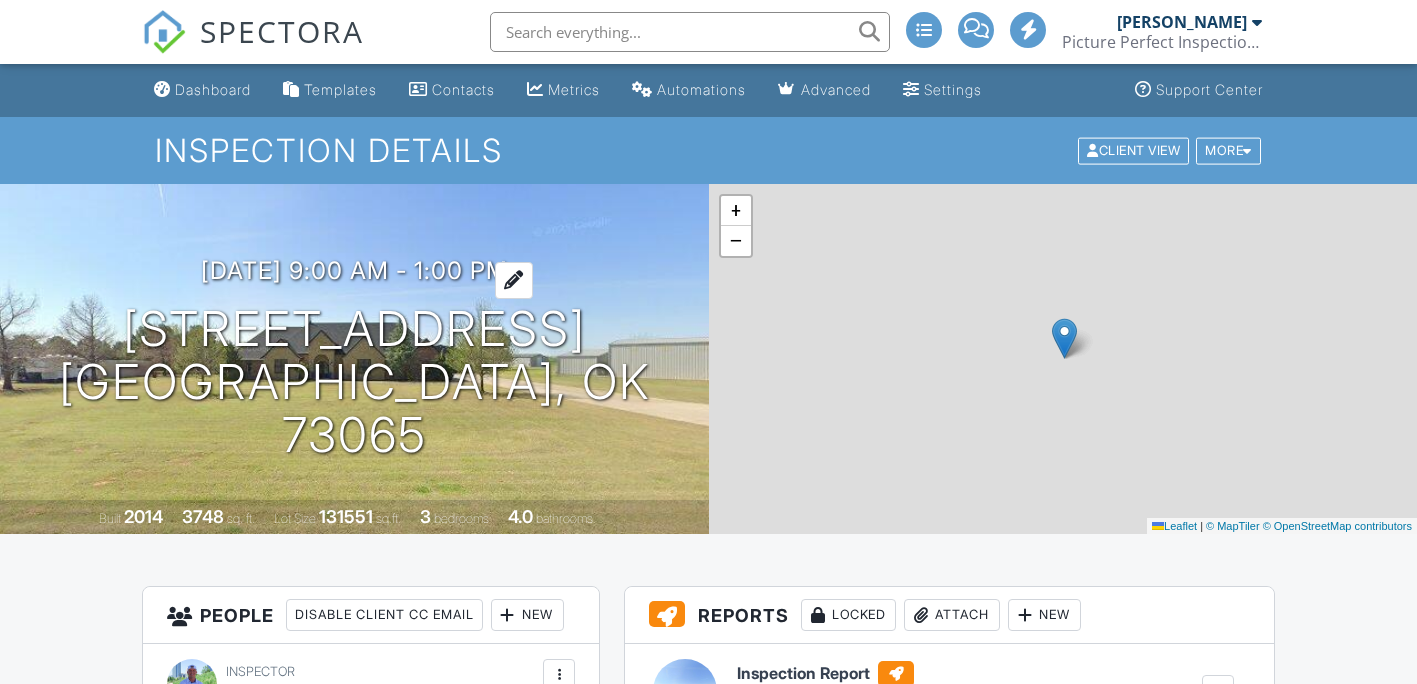 click on "[DATE]  9:00 am
- 1:00 pm" at bounding box center [354, 270] 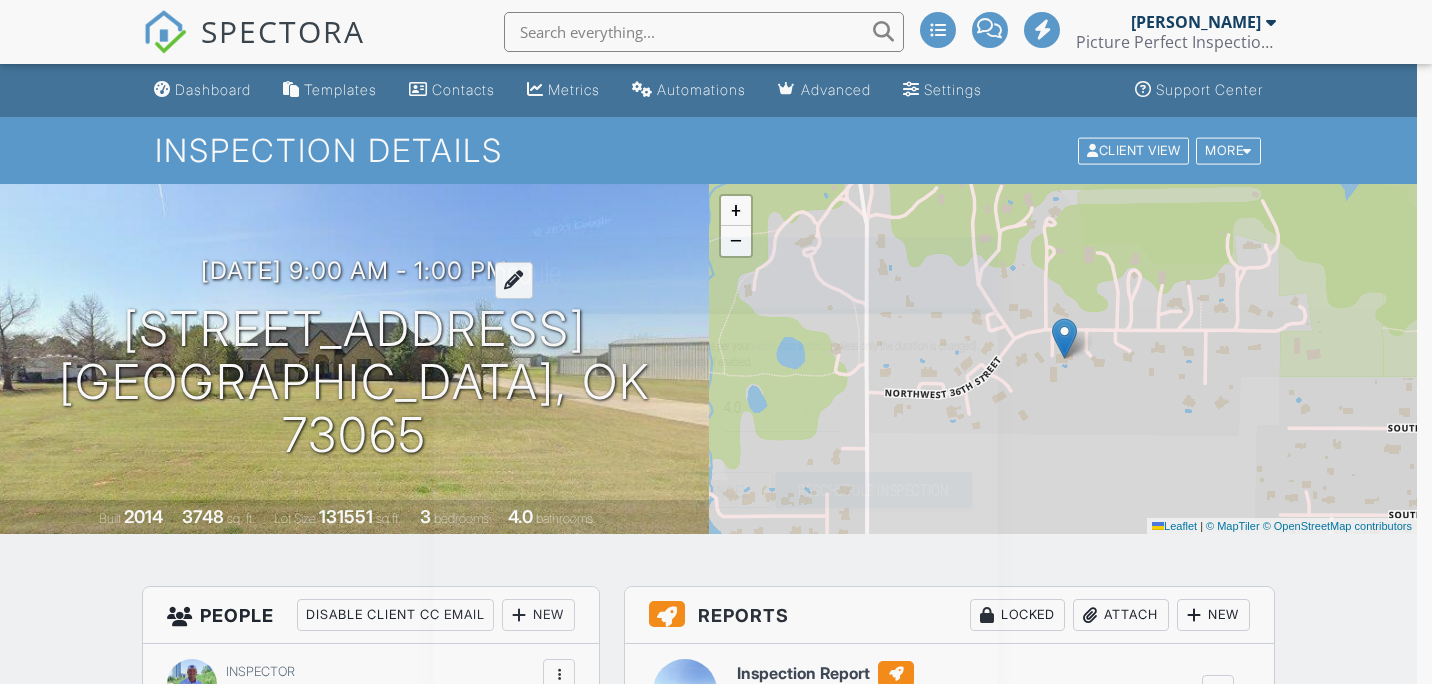 scroll, scrollTop: 0, scrollLeft: 0, axis: both 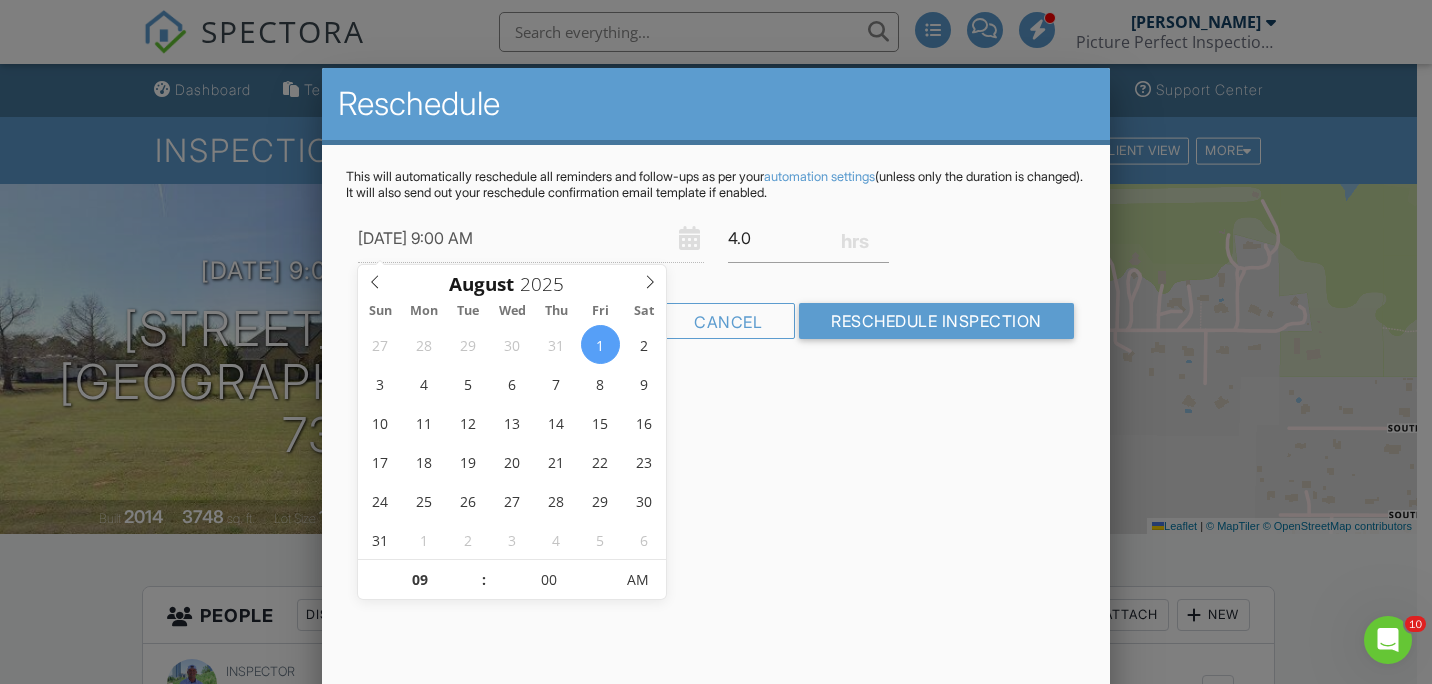 click on "08/01/2025 9:00 AM
4.0
Warning: this date/time is in the past.
Cancel
Reschedule Inspection" at bounding box center (716, 284) 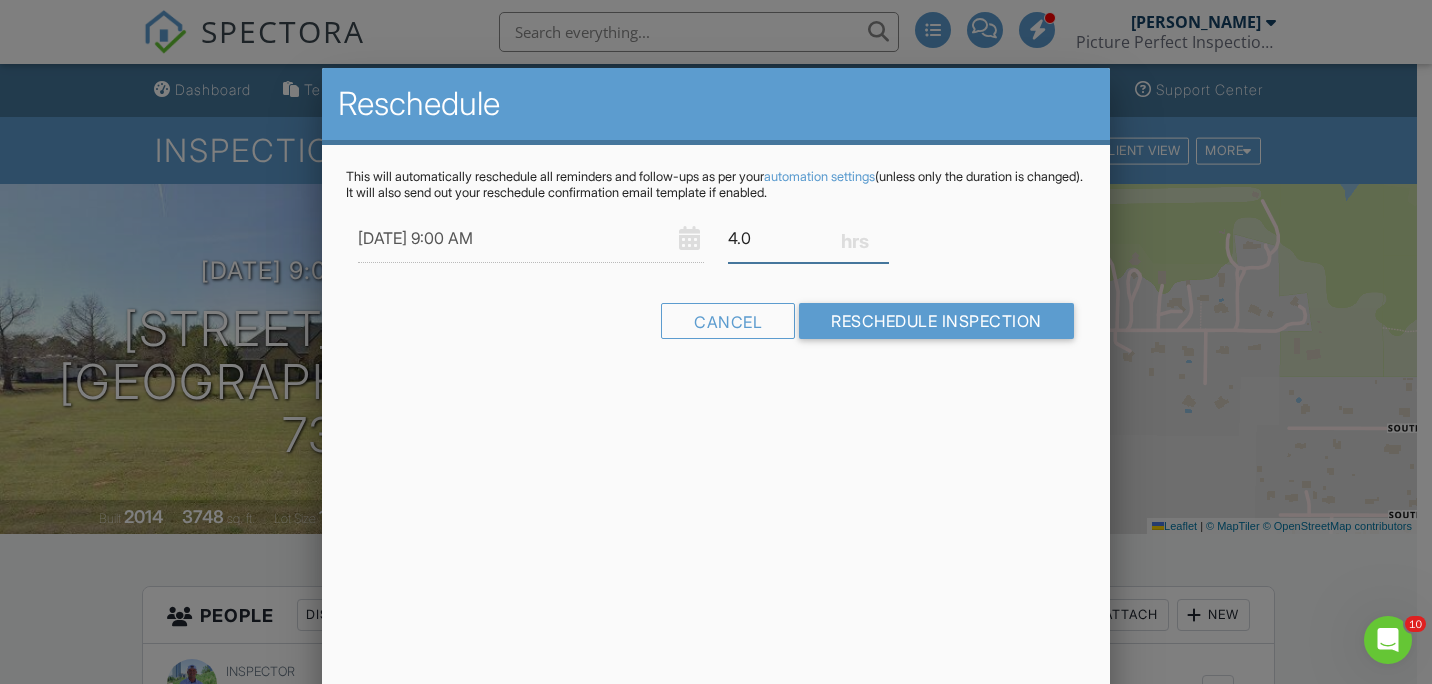 click on "4.0" at bounding box center [808, 238] 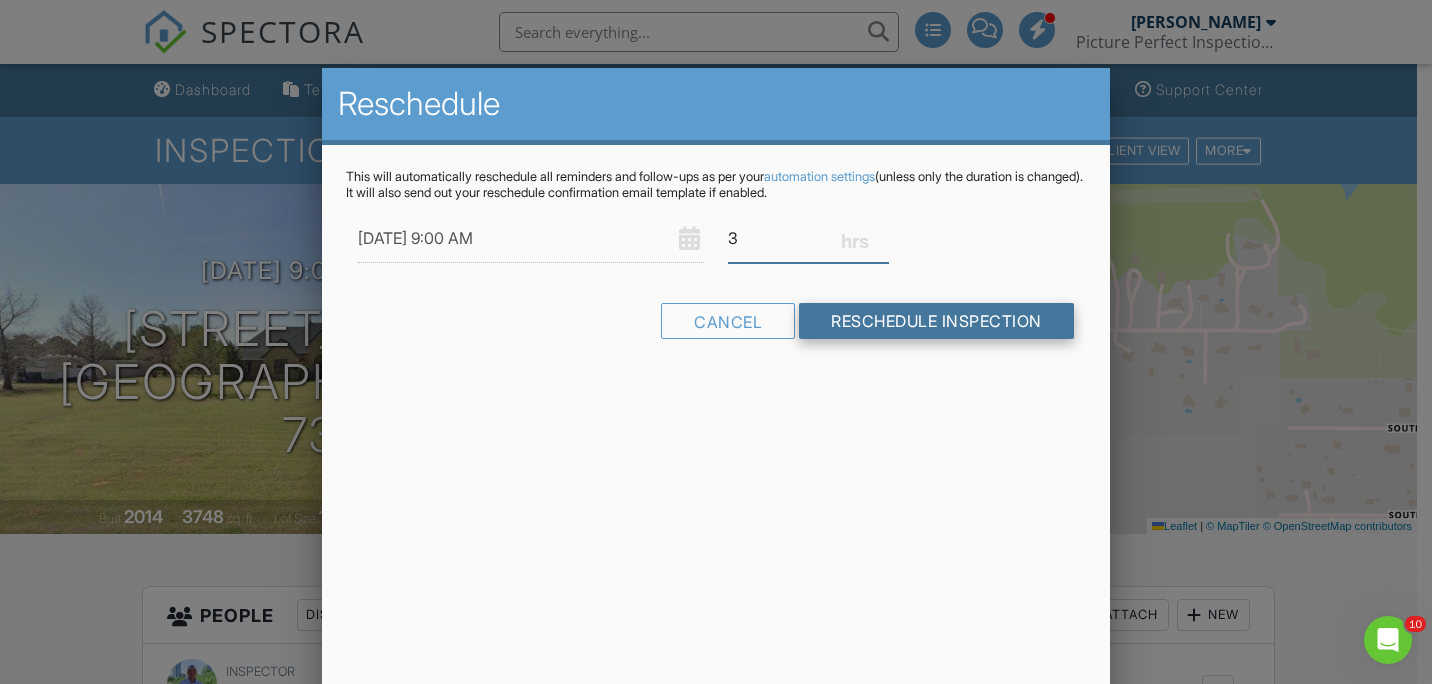 type on "3" 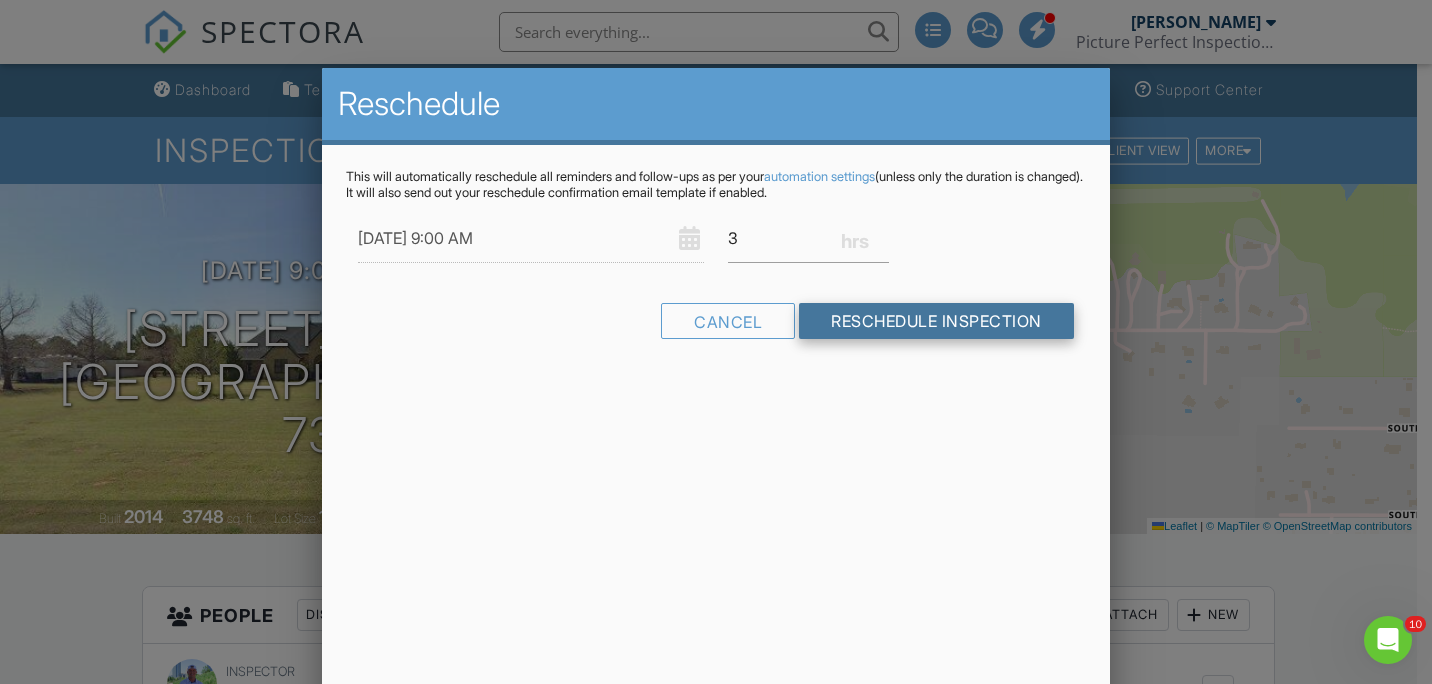 click on "Reschedule Inspection" at bounding box center [936, 321] 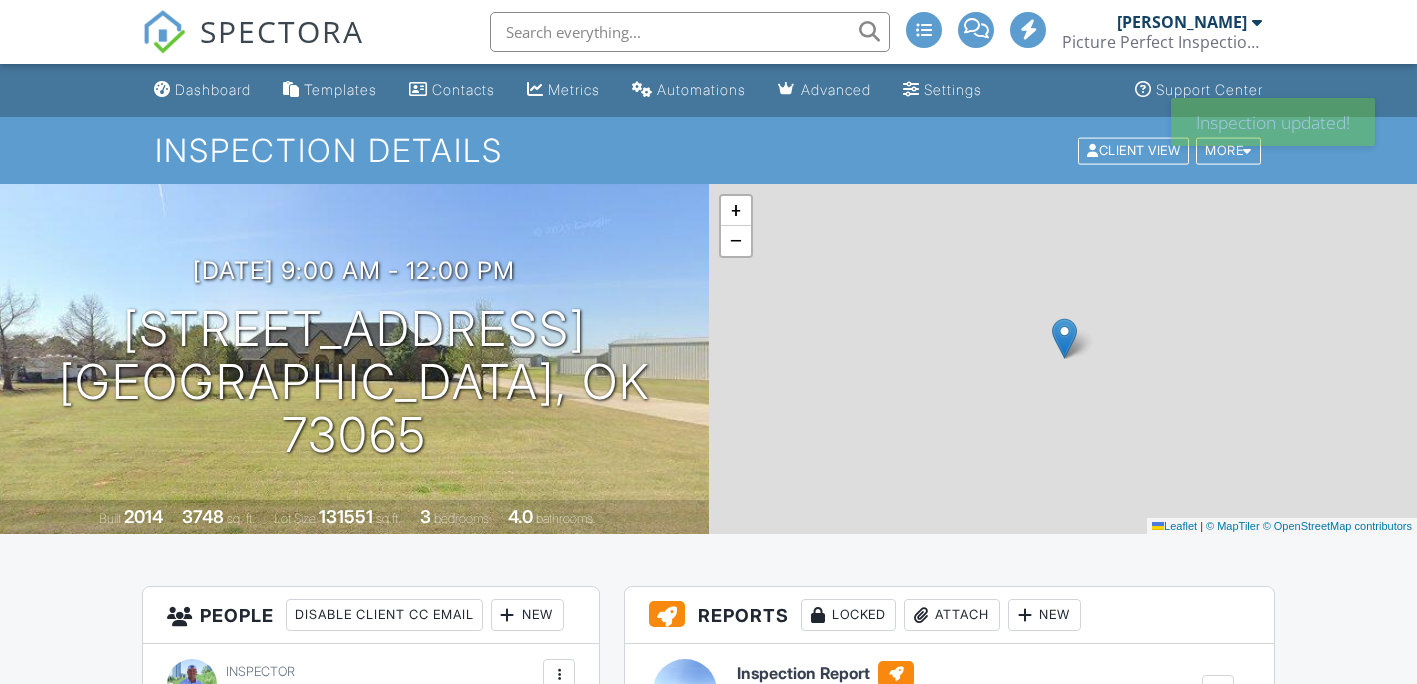 scroll, scrollTop: 0, scrollLeft: 0, axis: both 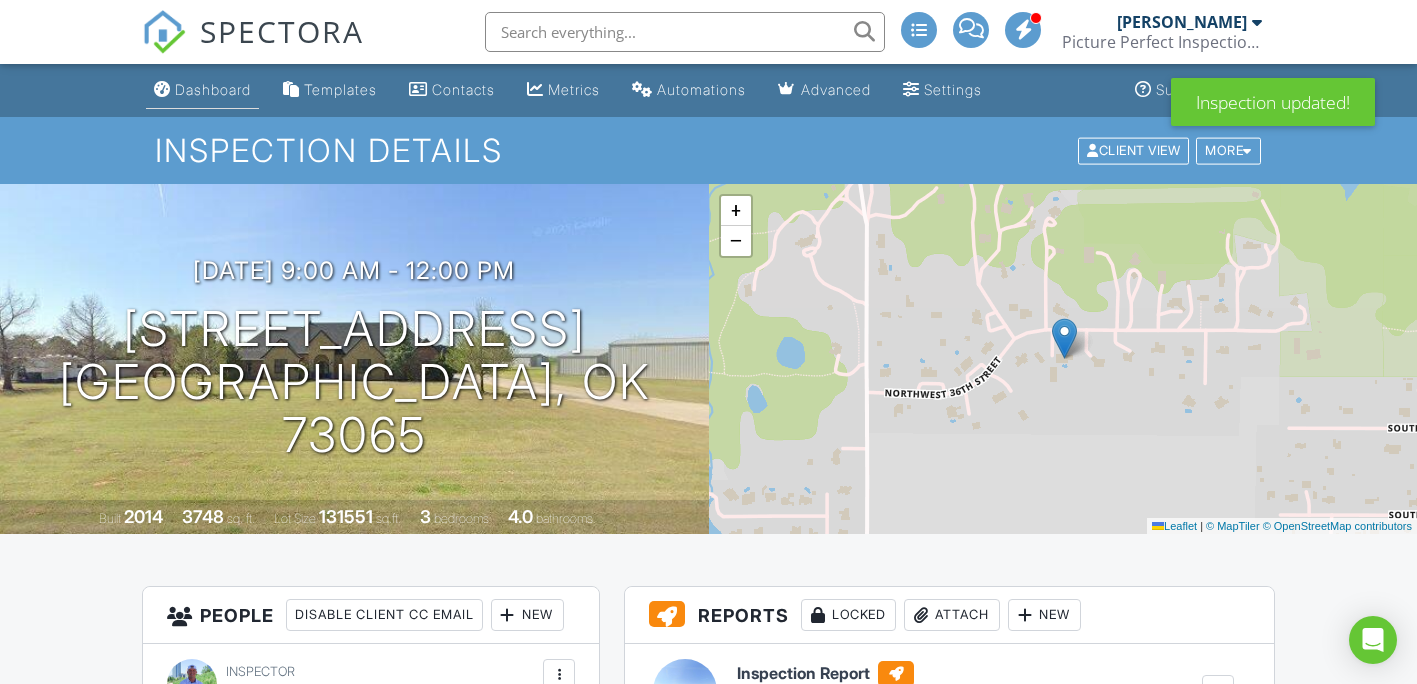 click on "Dashboard" at bounding box center (213, 89) 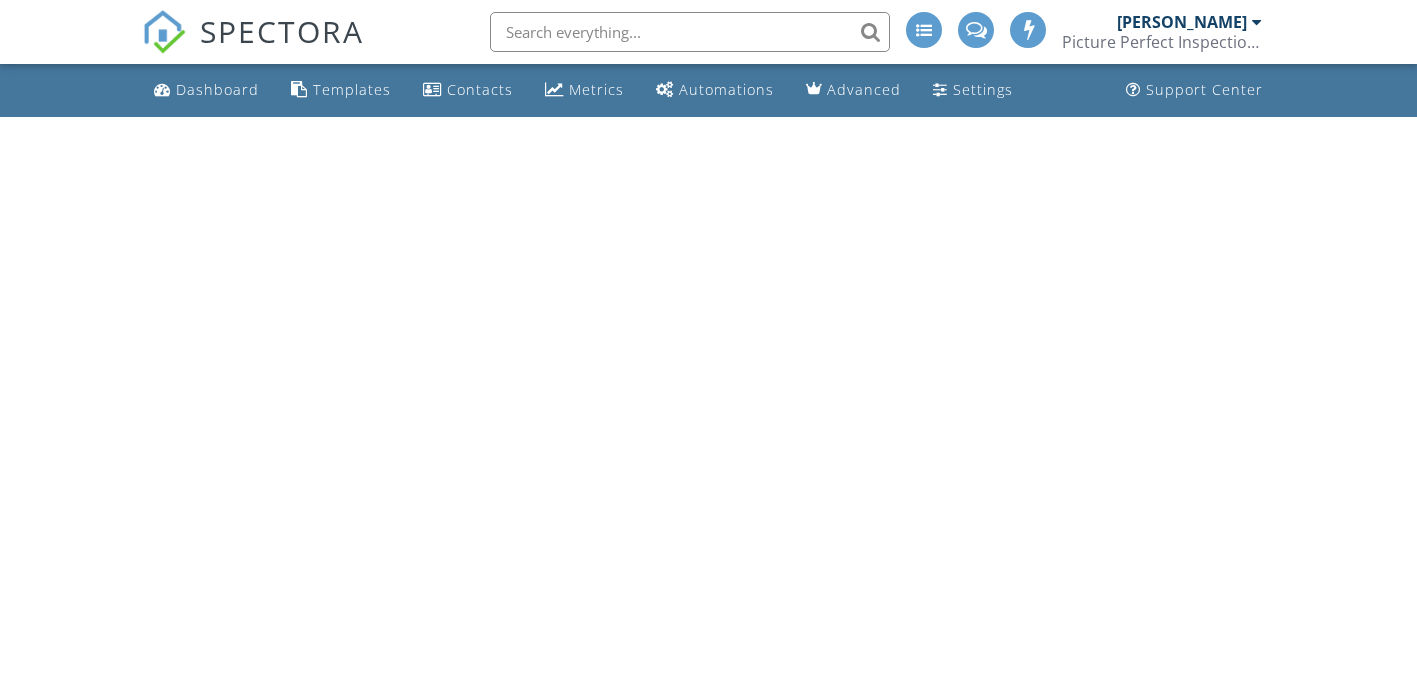 scroll, scrollTop: 0, scrollLeft: 0, axis: both 